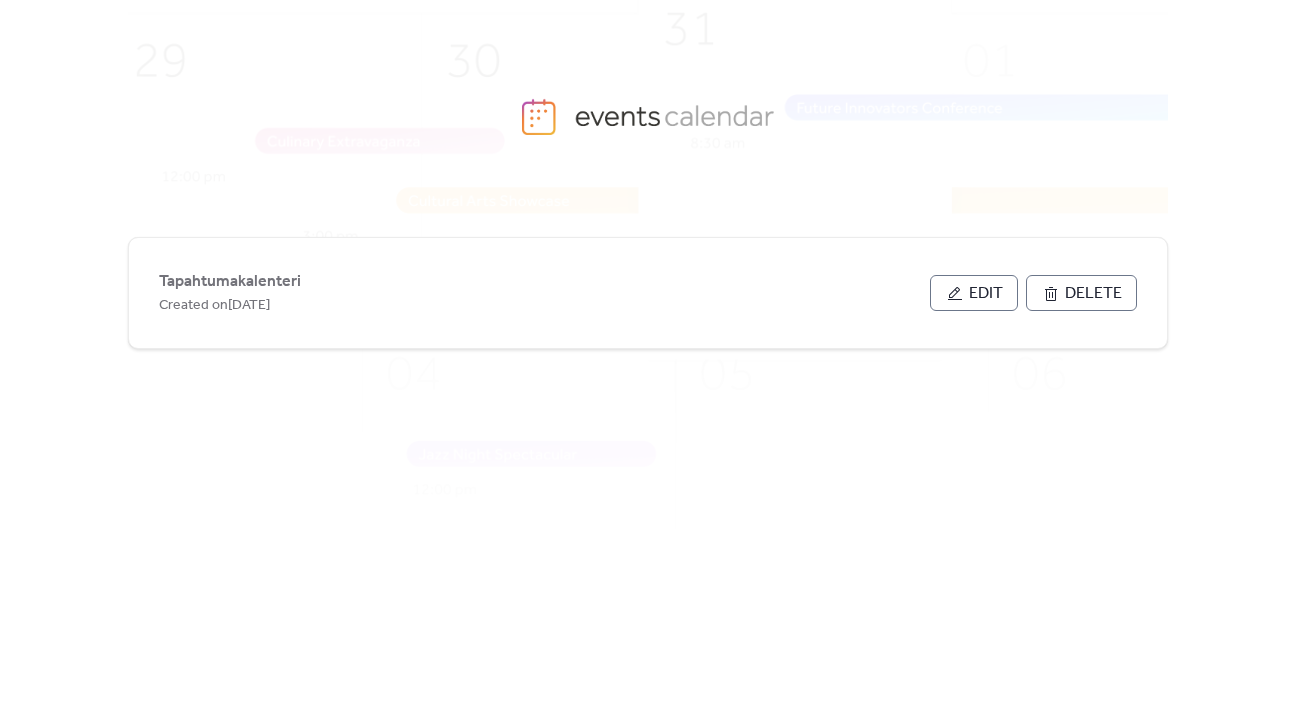 scroll, scrollTop: 0, scrollLeft: 0, axis: both 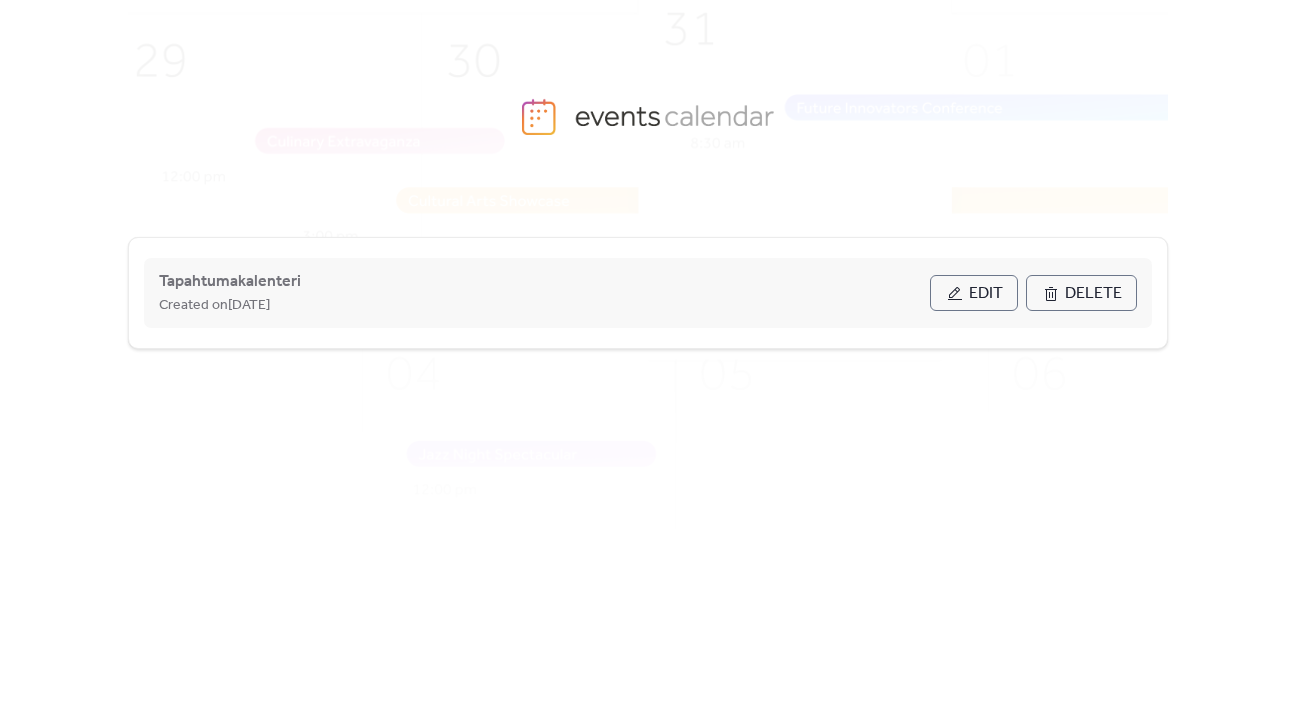 click on "Edit" at bounding box center (974, 293) 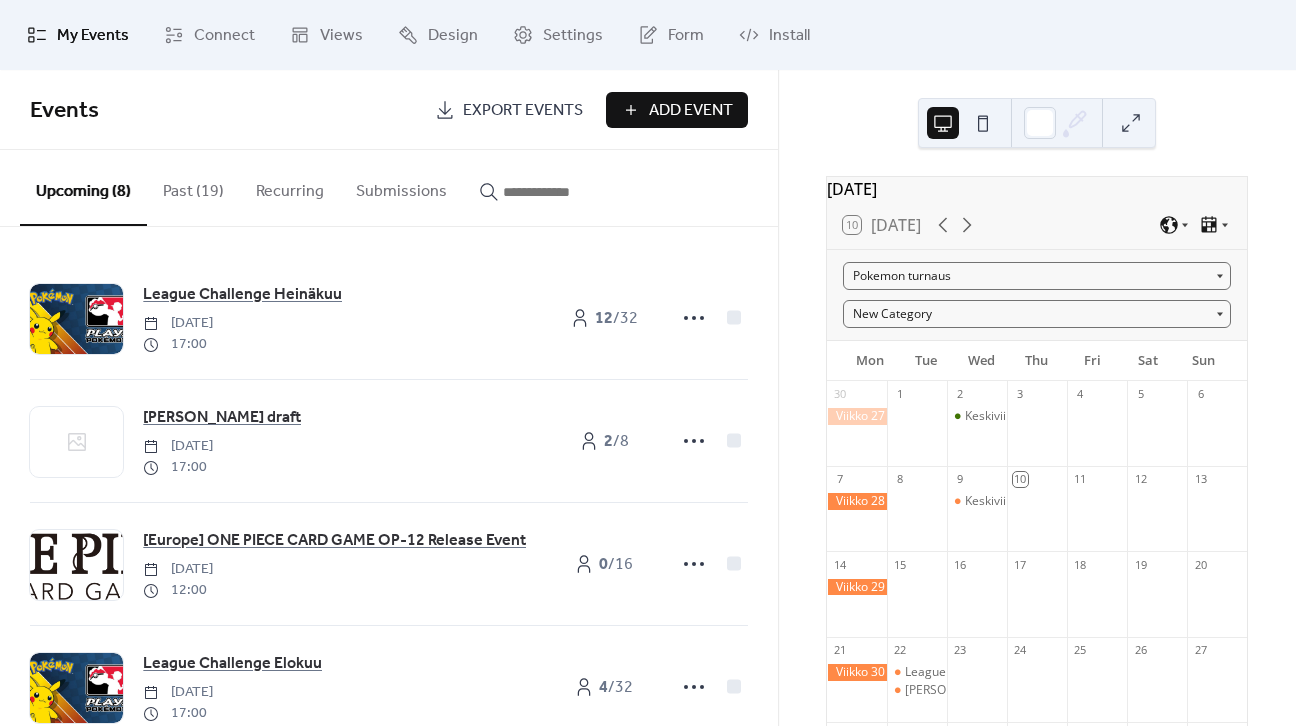click on "Past  (19)" at bounding box center (193, 187) 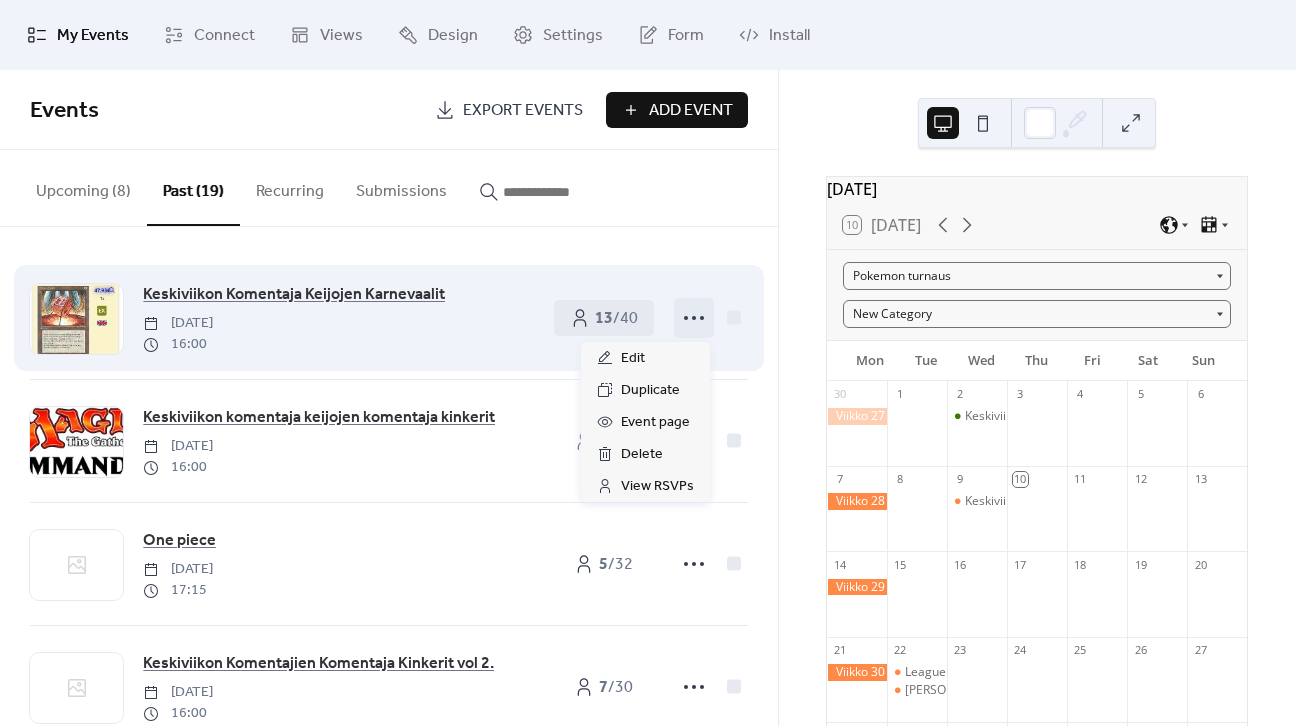 click 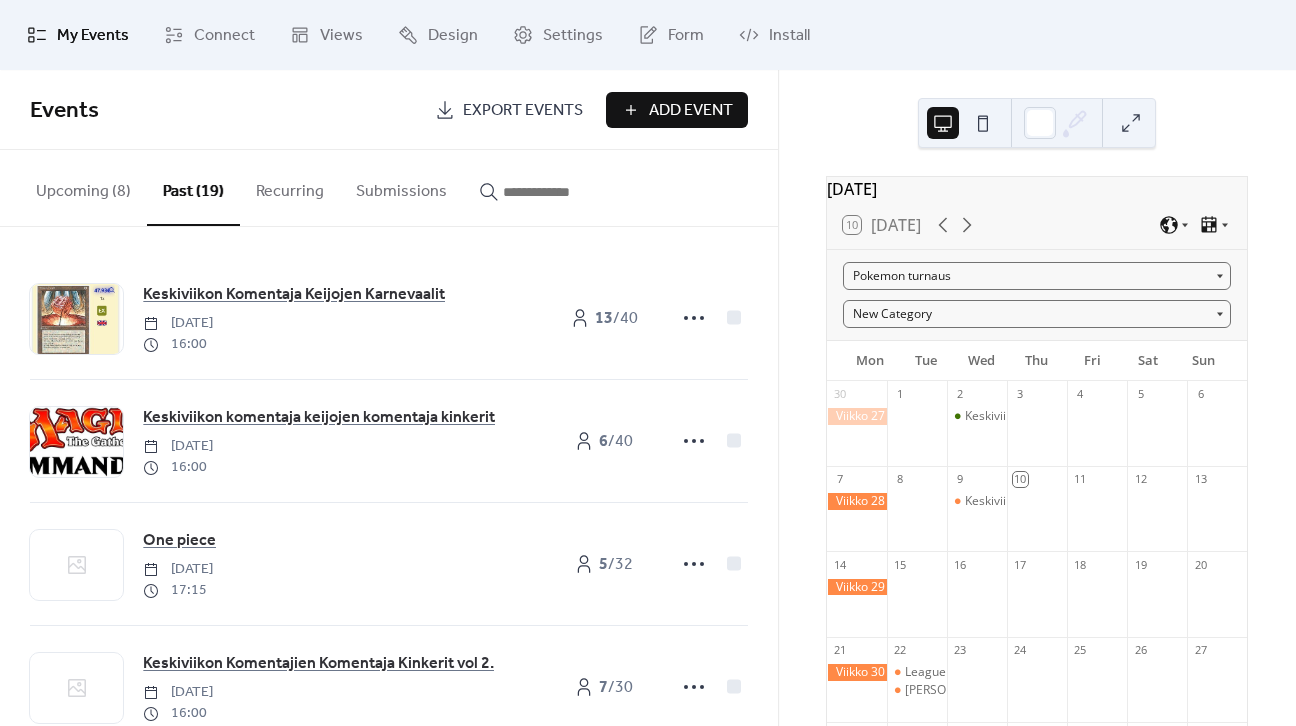 click on "Add Event" at bounding box center (691, 111) 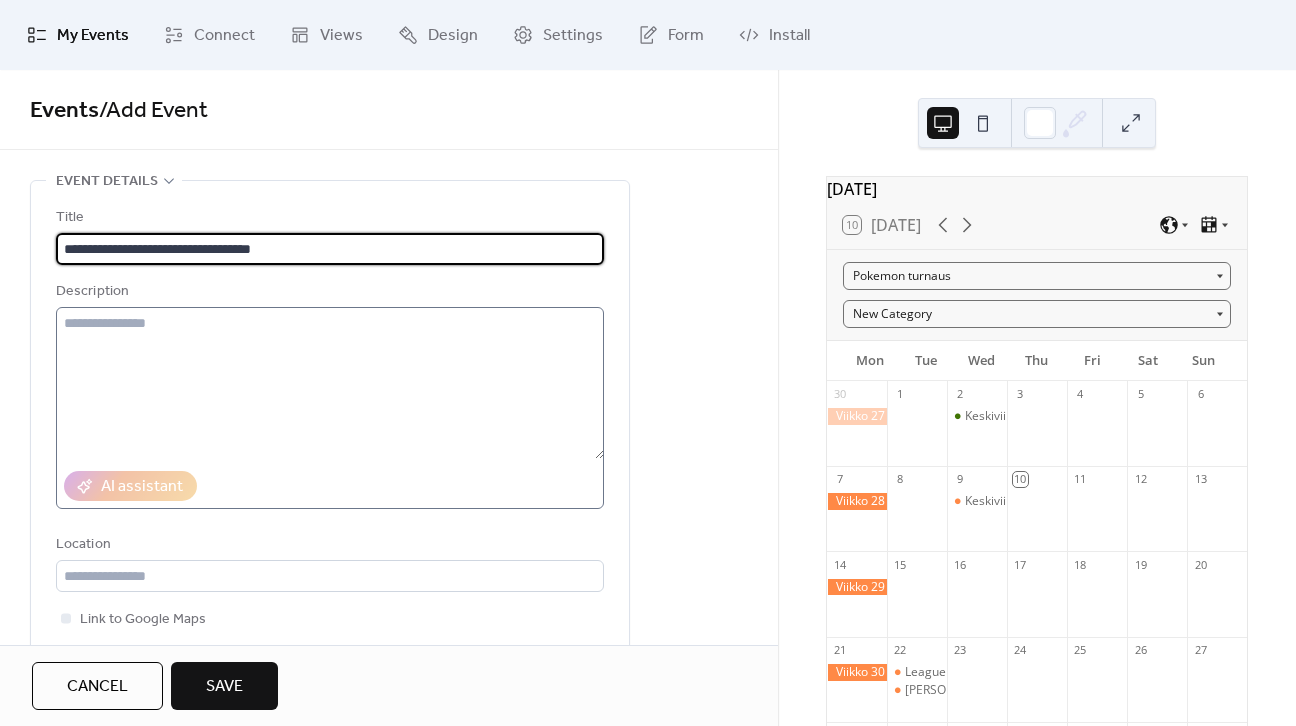 type on "**********" 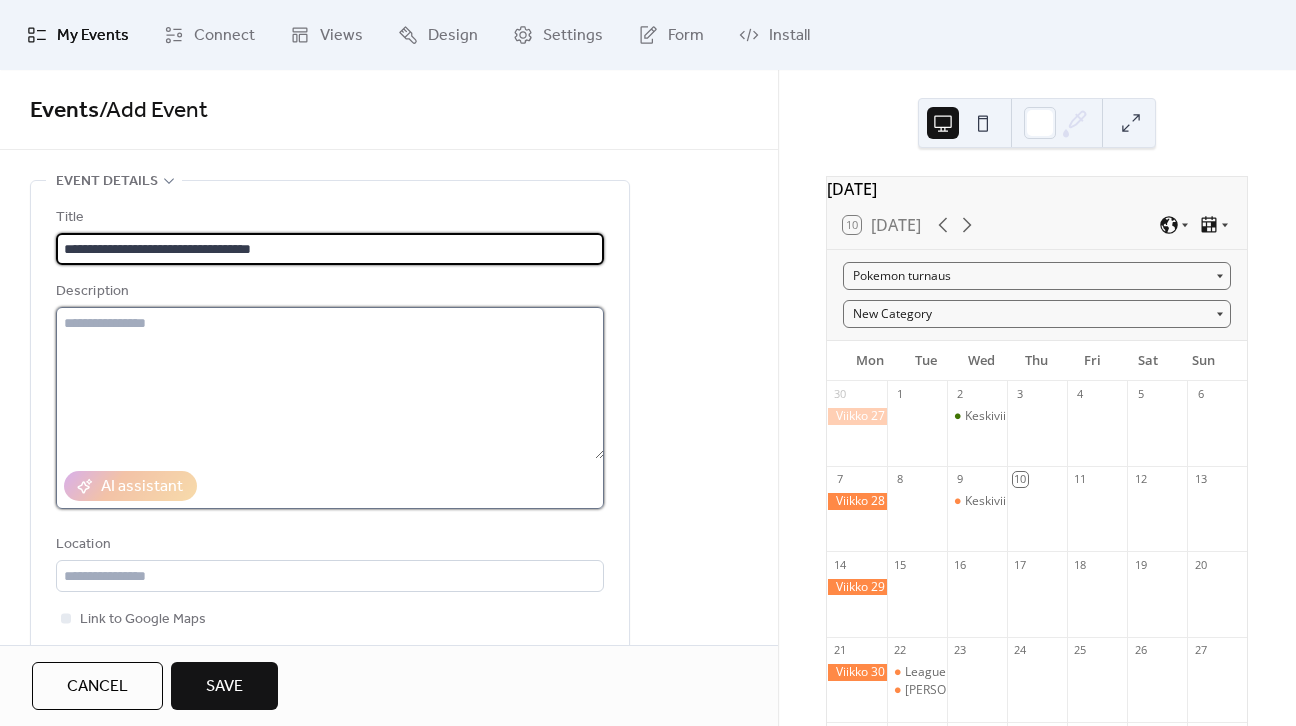 click at bounding box center (330, 383) 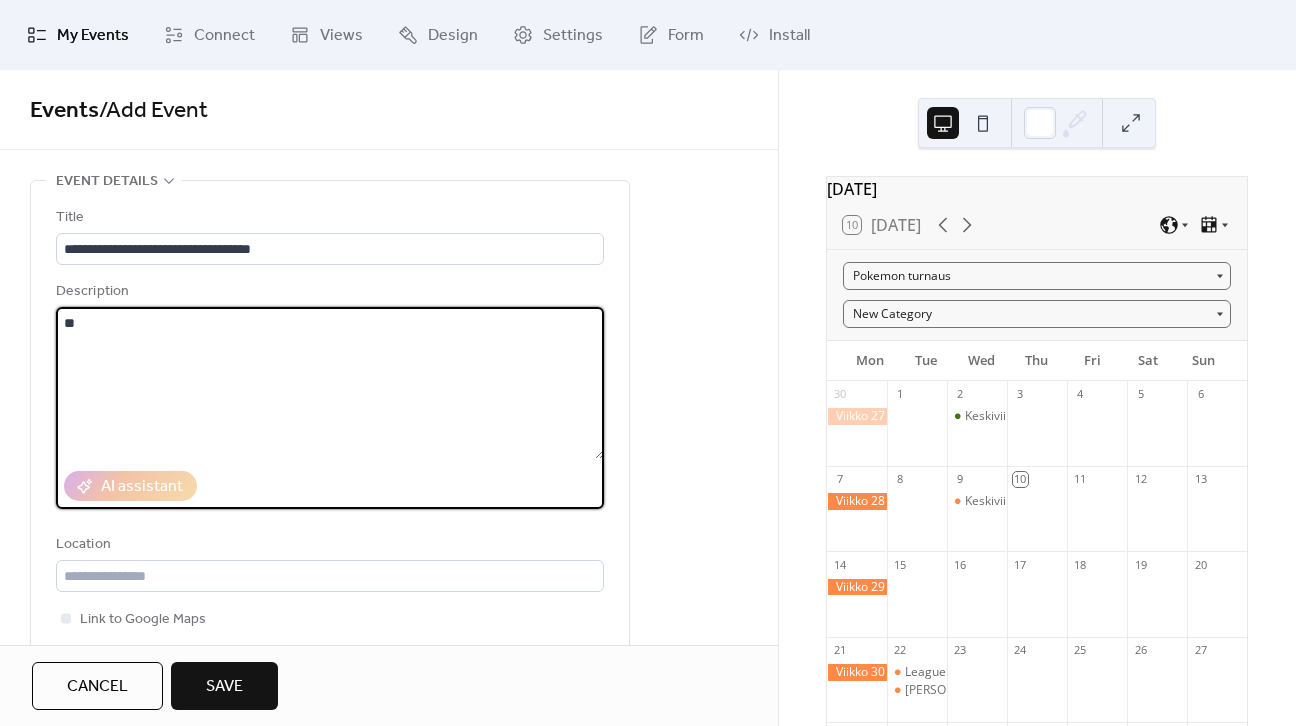 type on "*" 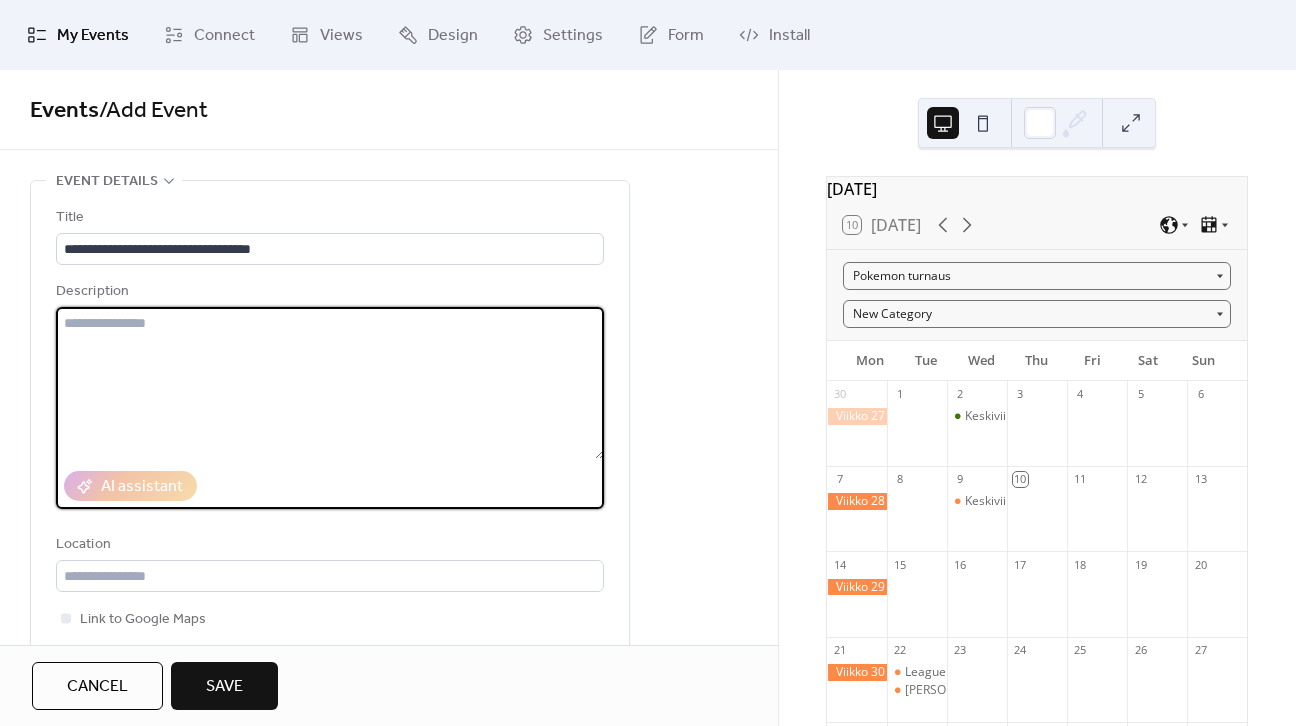 click at bounding box center [330, 383] 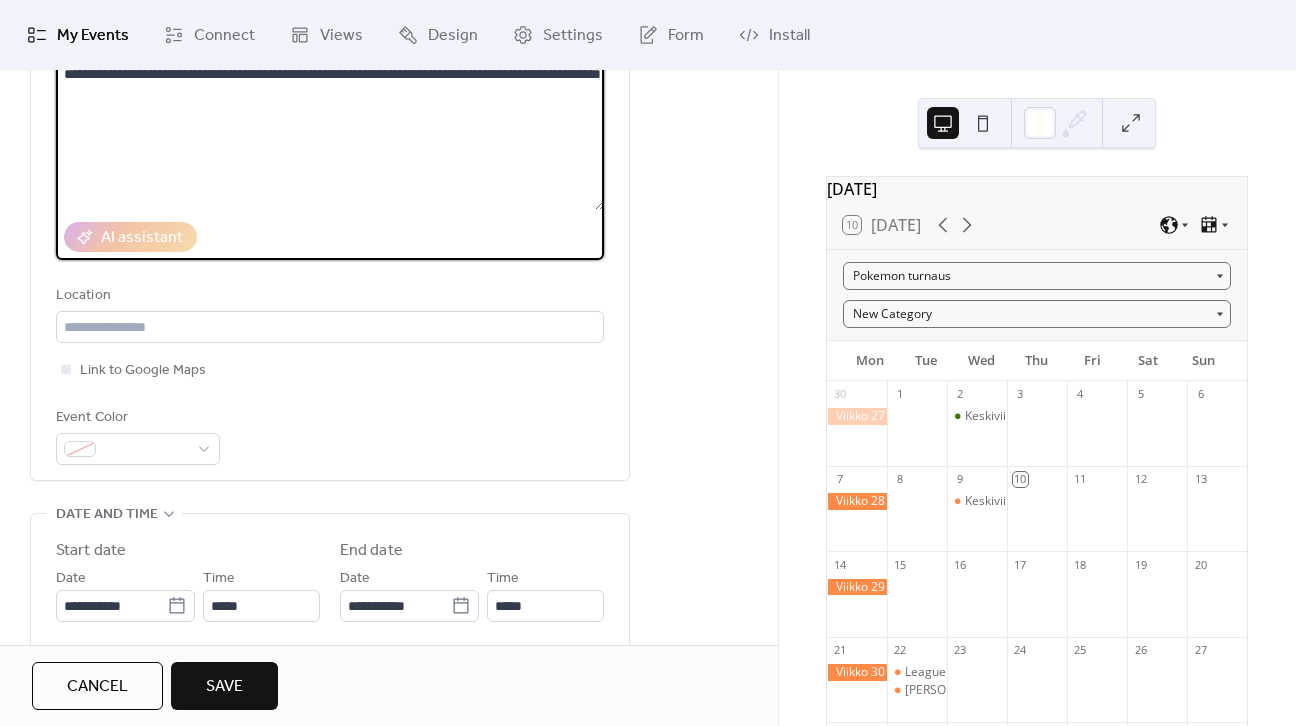 scroll, scrollTop: 300, scrollLeft: 0, axis: vertical 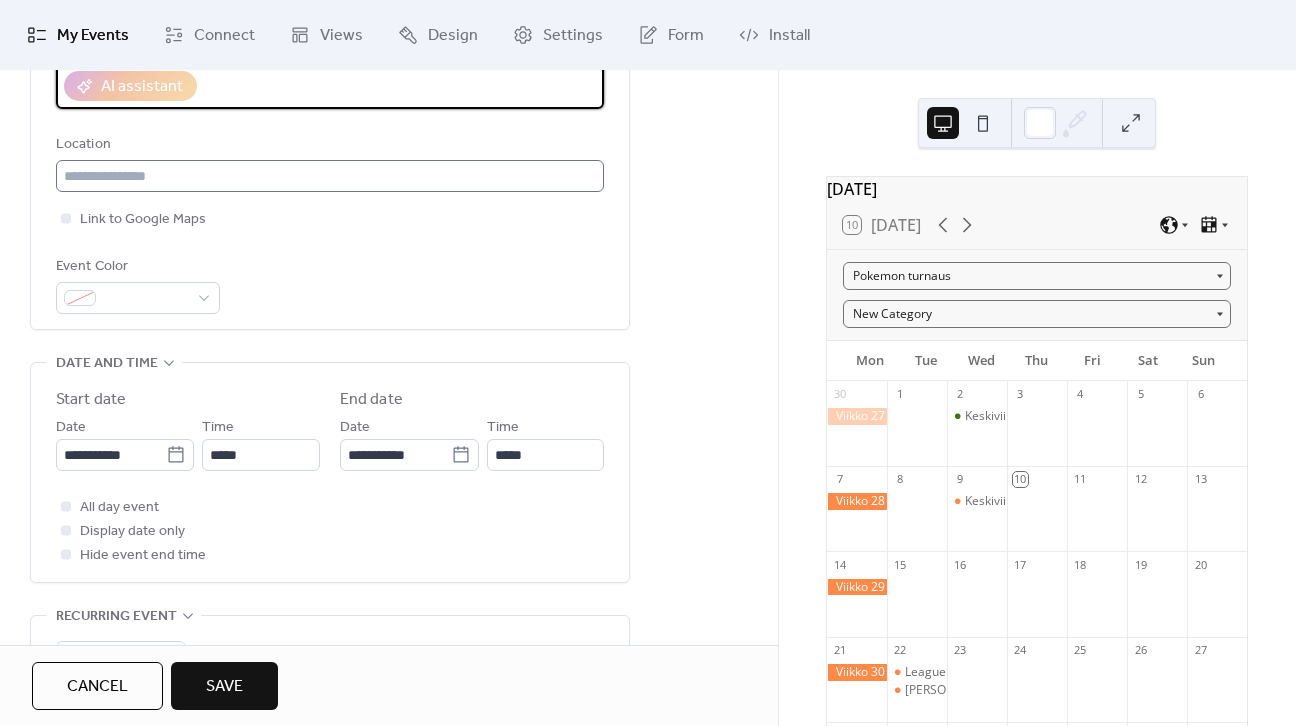 type on "**********" 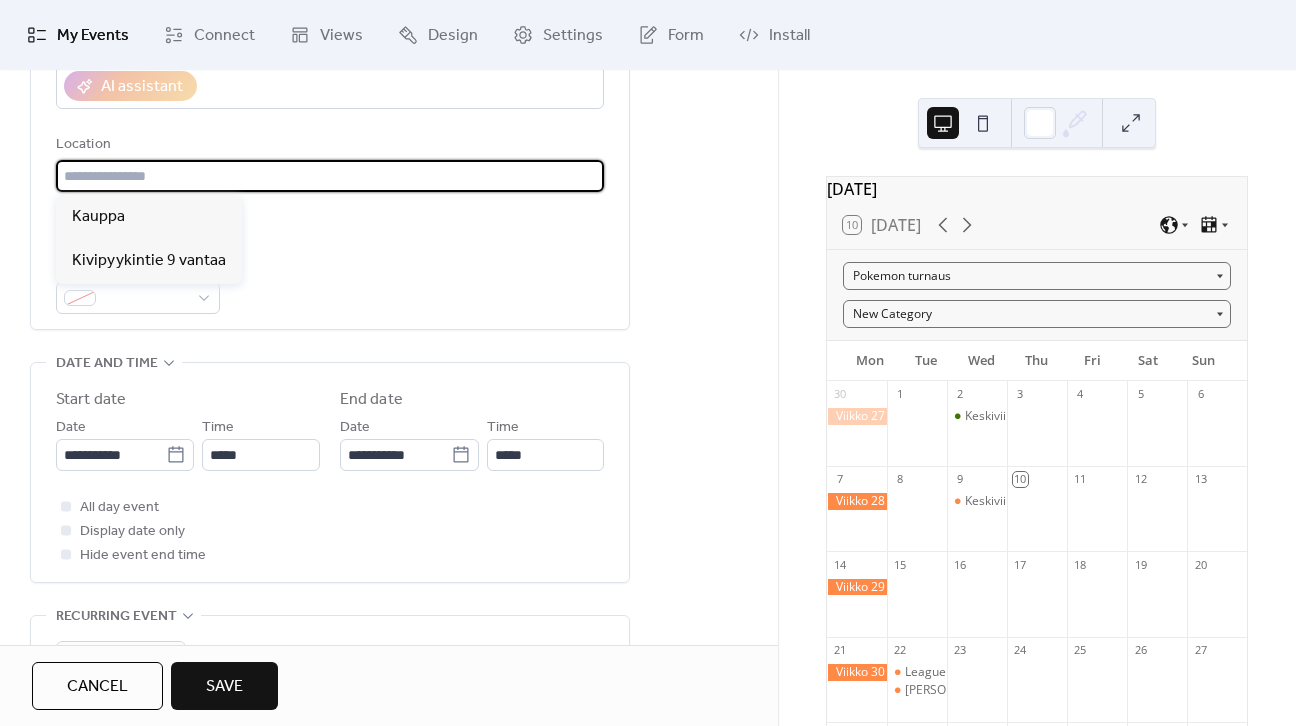 click at bounding box center (330, 176) 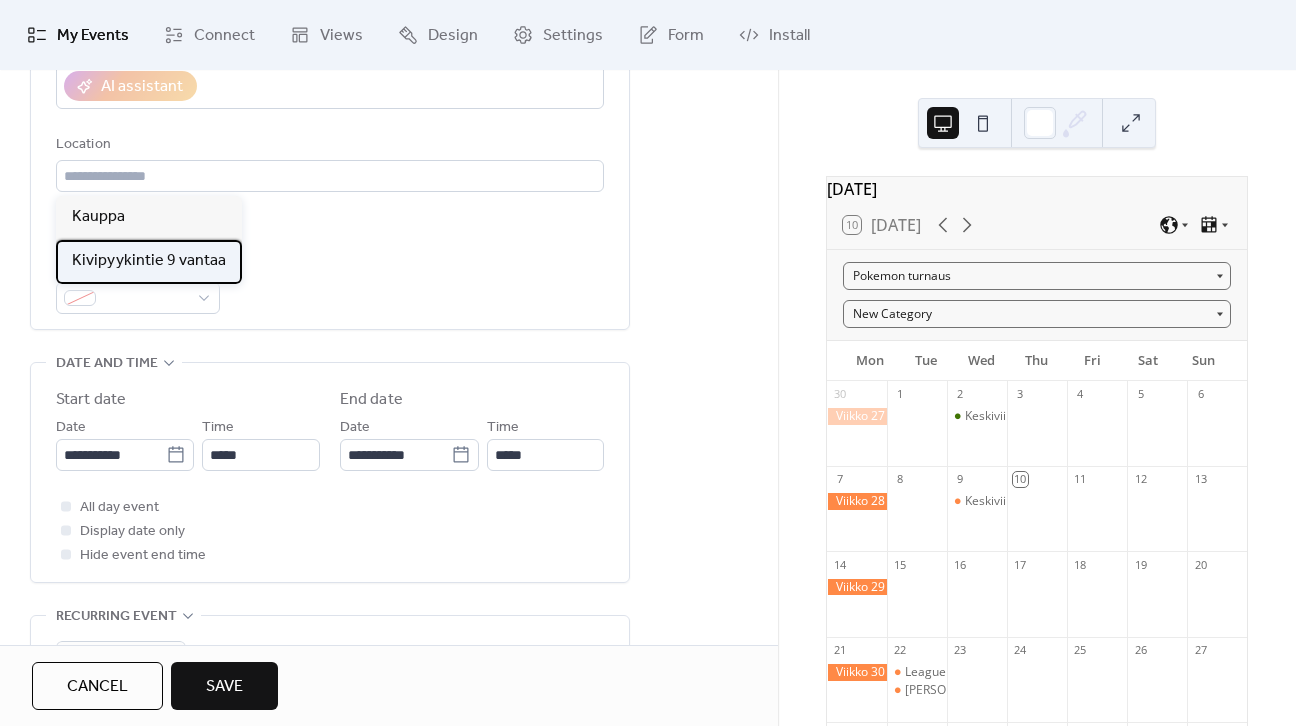 click on "Kivipyykintie 9 vantaa" at bounding box center (149, 261) 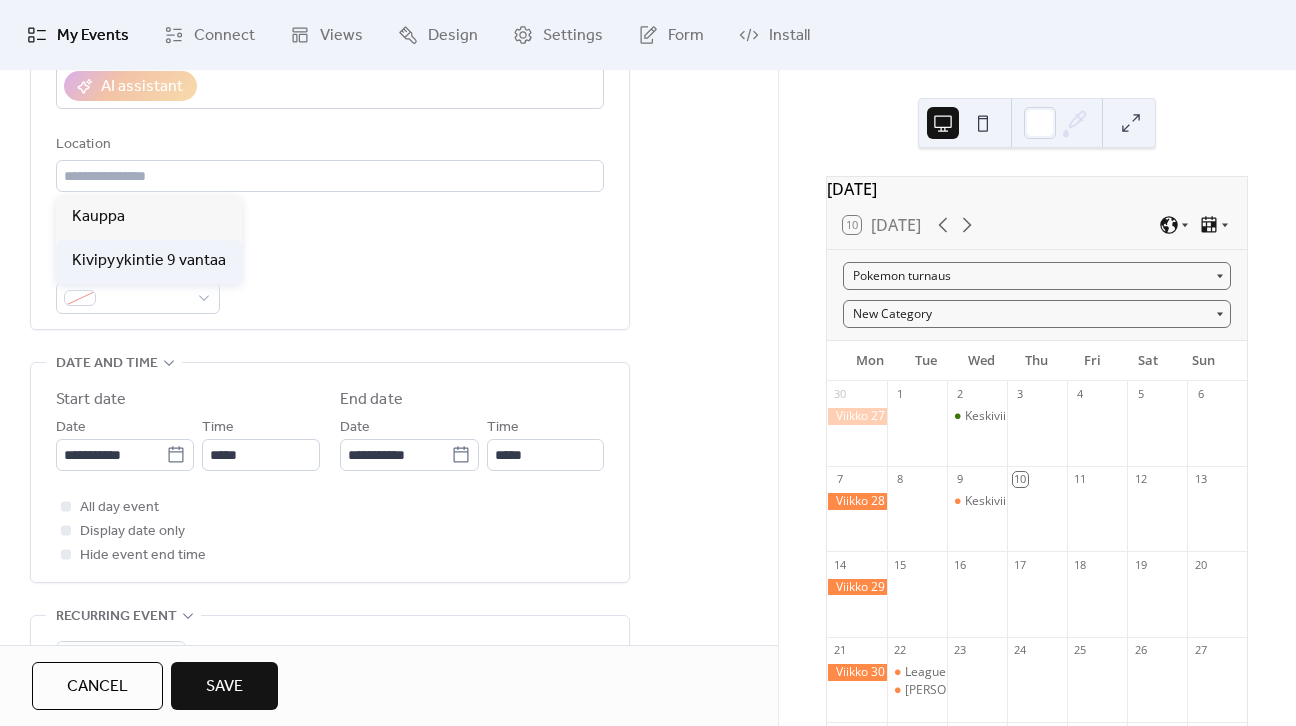 type on "**********" 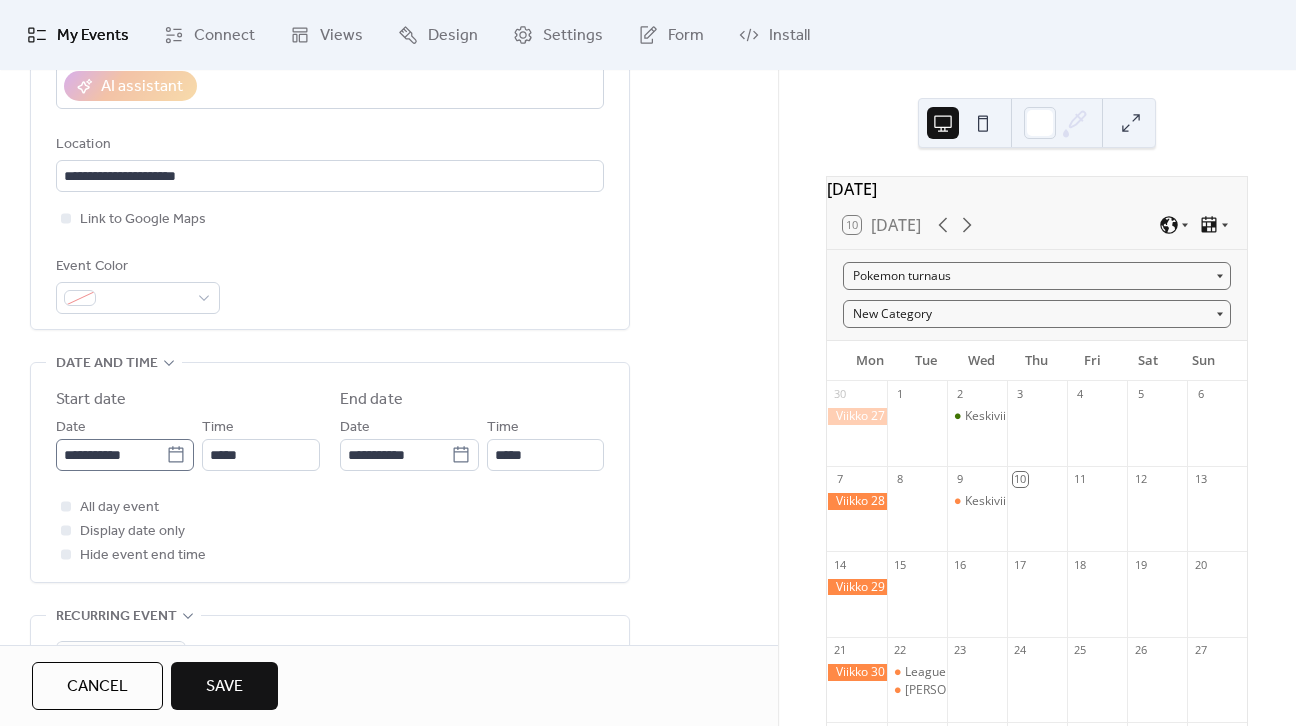 click 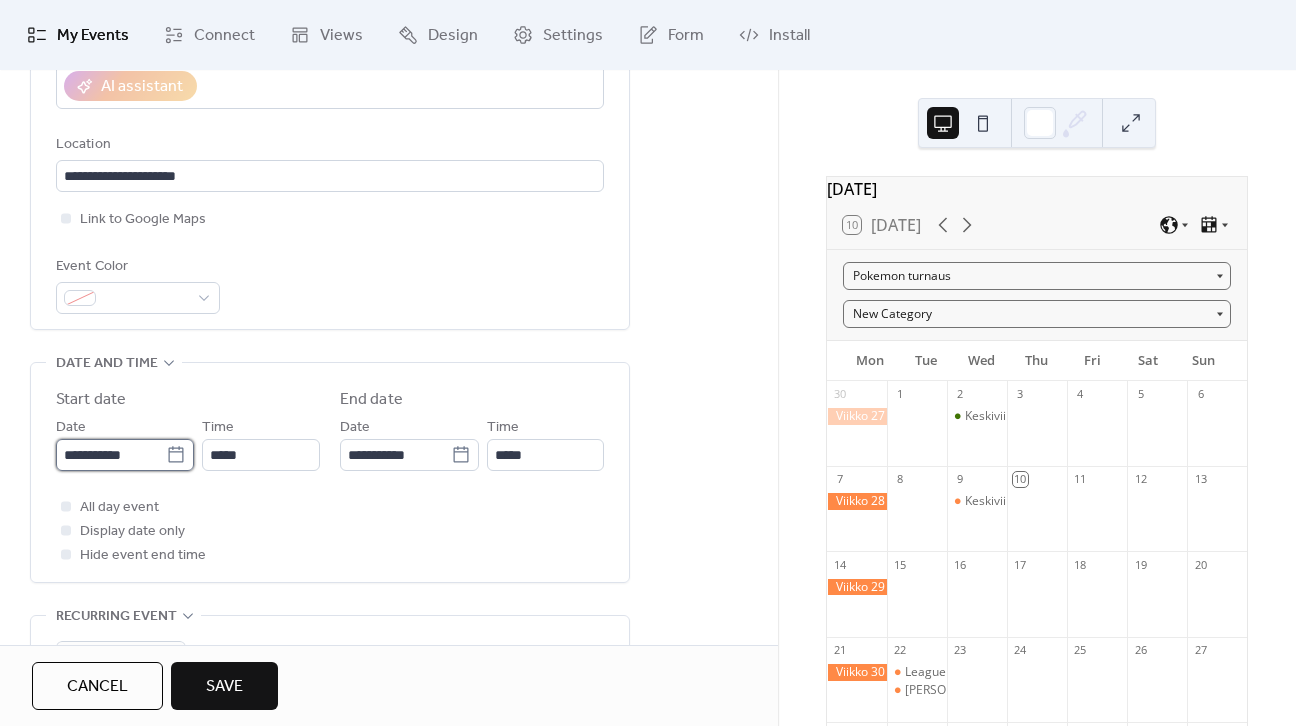 click on "**********" at bounding box center (111, 455) 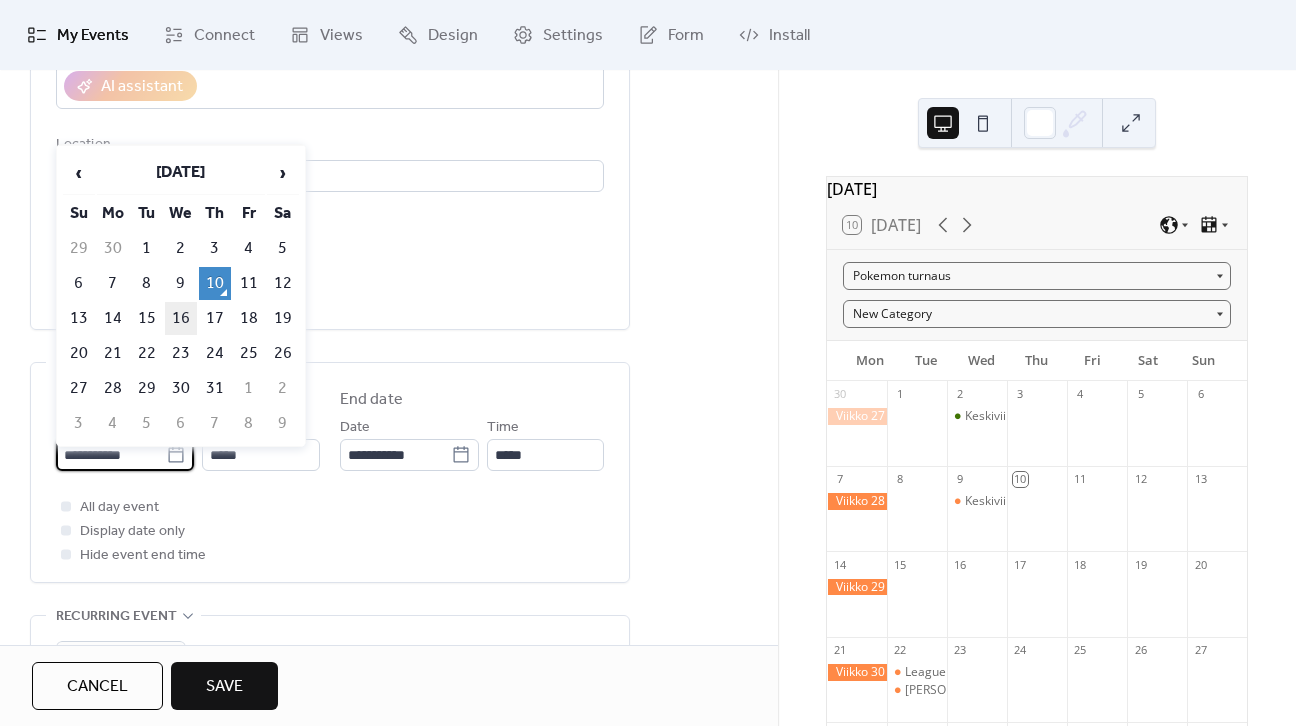 scroll, scrollTop: 0, scrollLeft: 0, axis: both 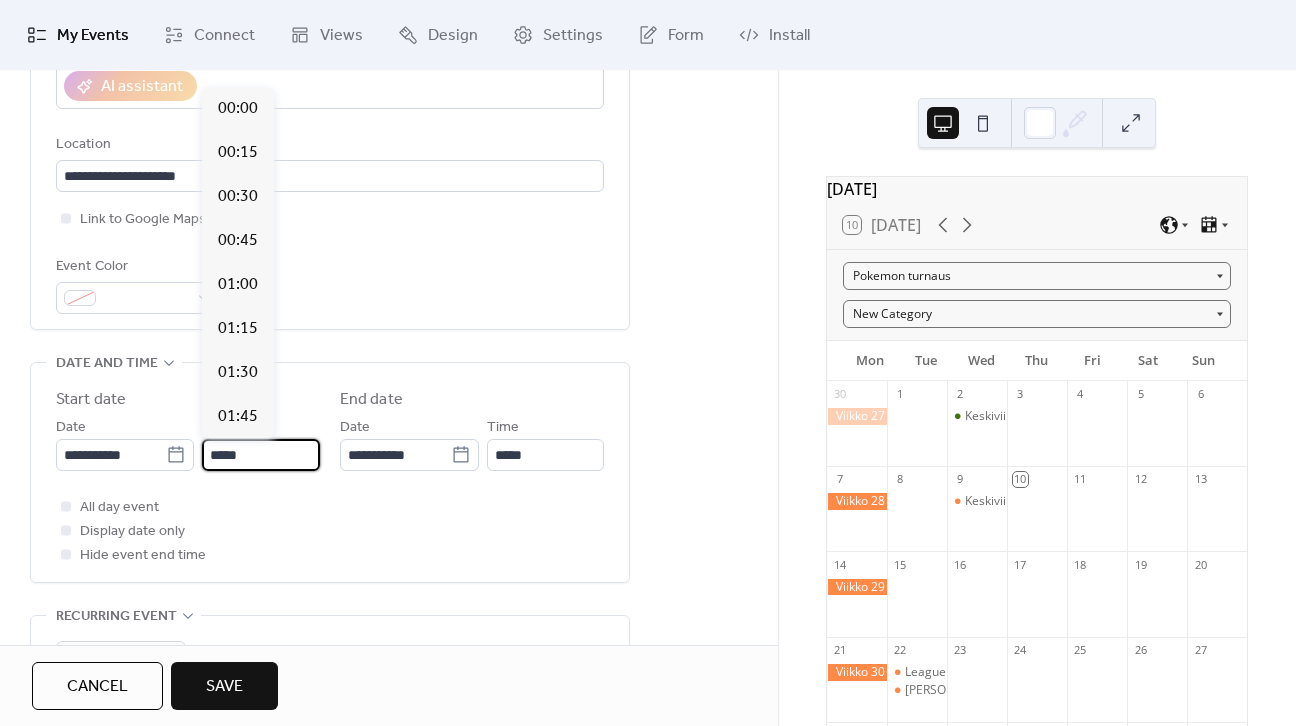 click on "*****" at bounding box center [261, 455] 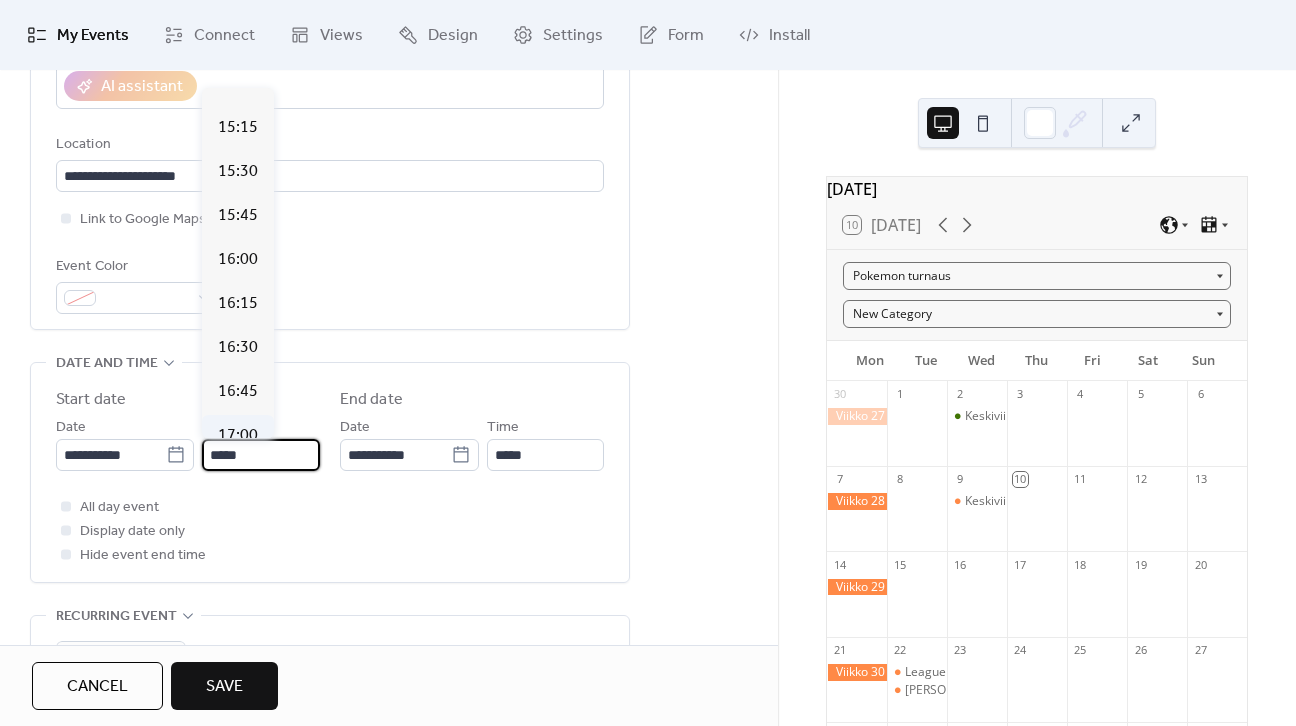 scroll, scrollTop: 2612, scrollLeft: 0, axis: vertical 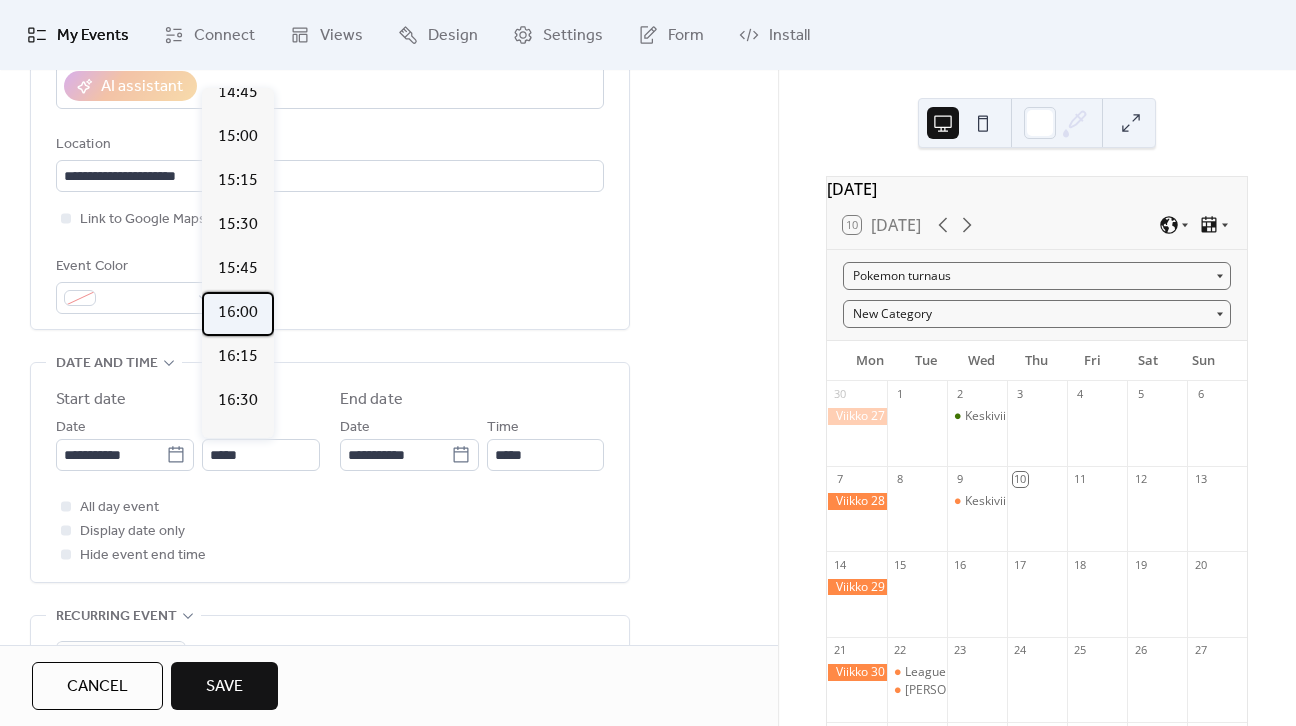 click on "16:00" at bounding box center (238, 313) 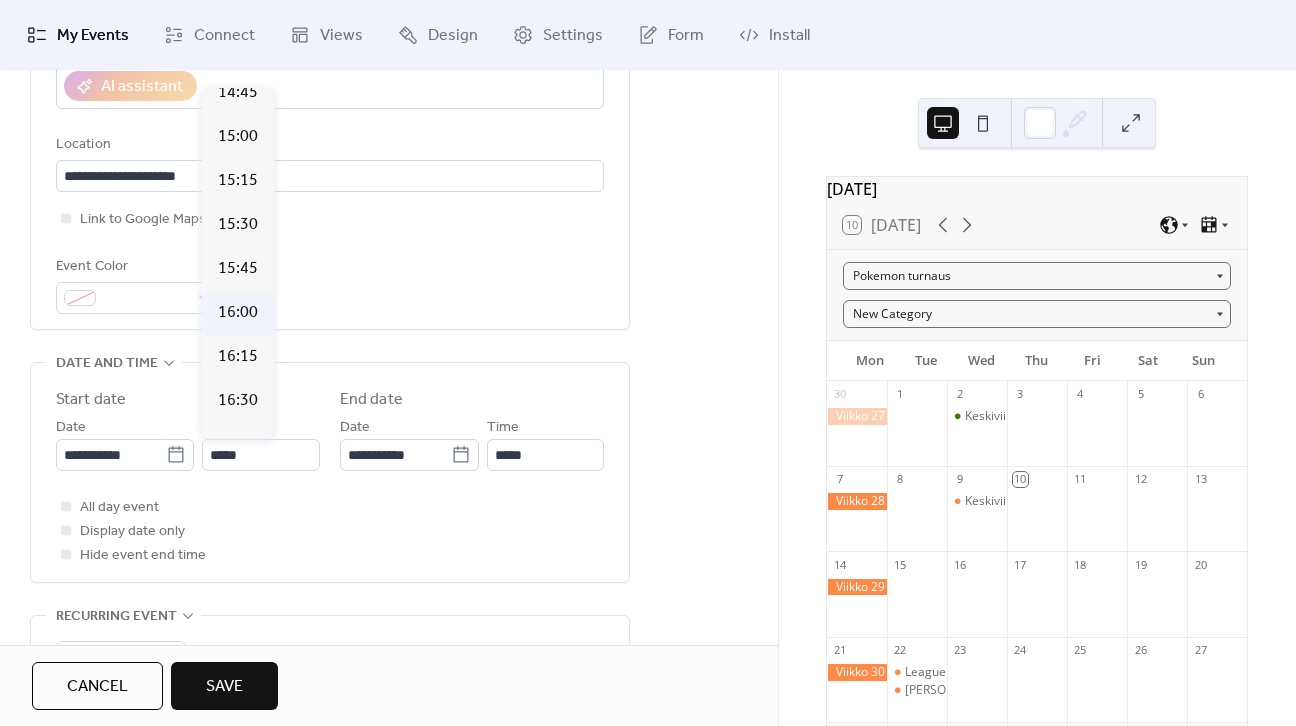 type on "*****" 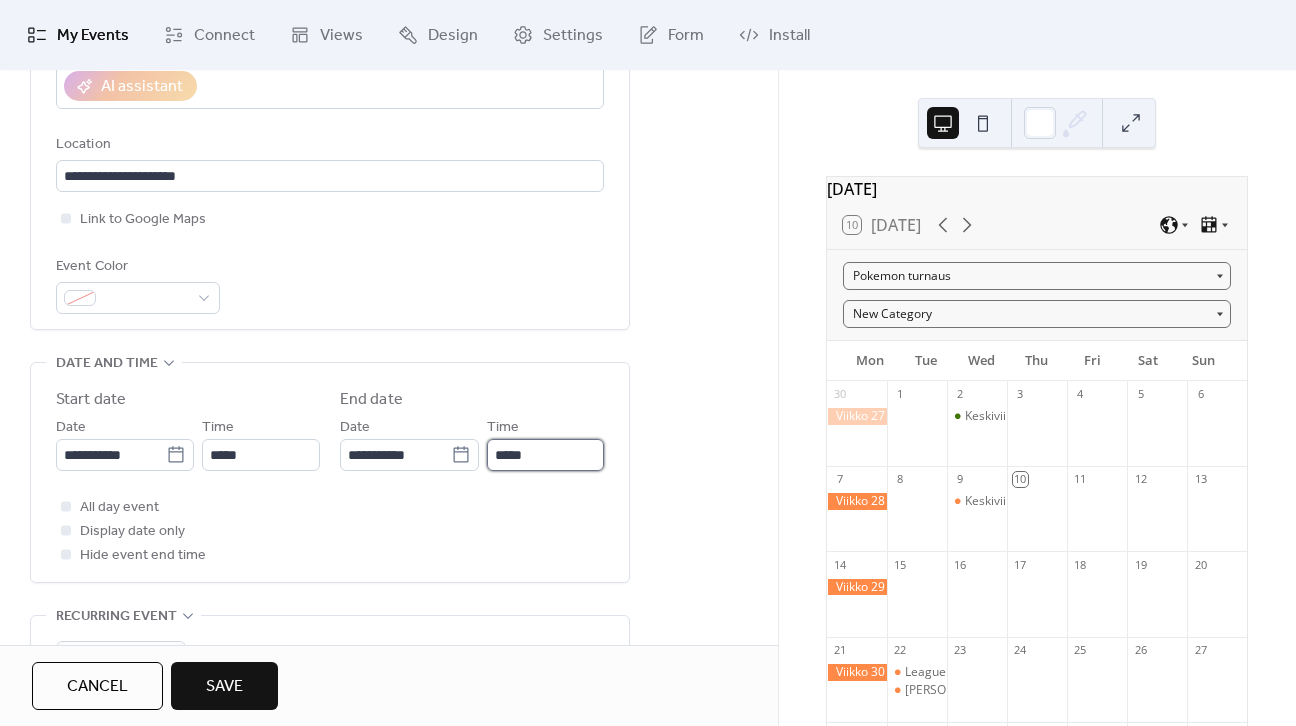 click on "*****" at bounding box center (545, 455) 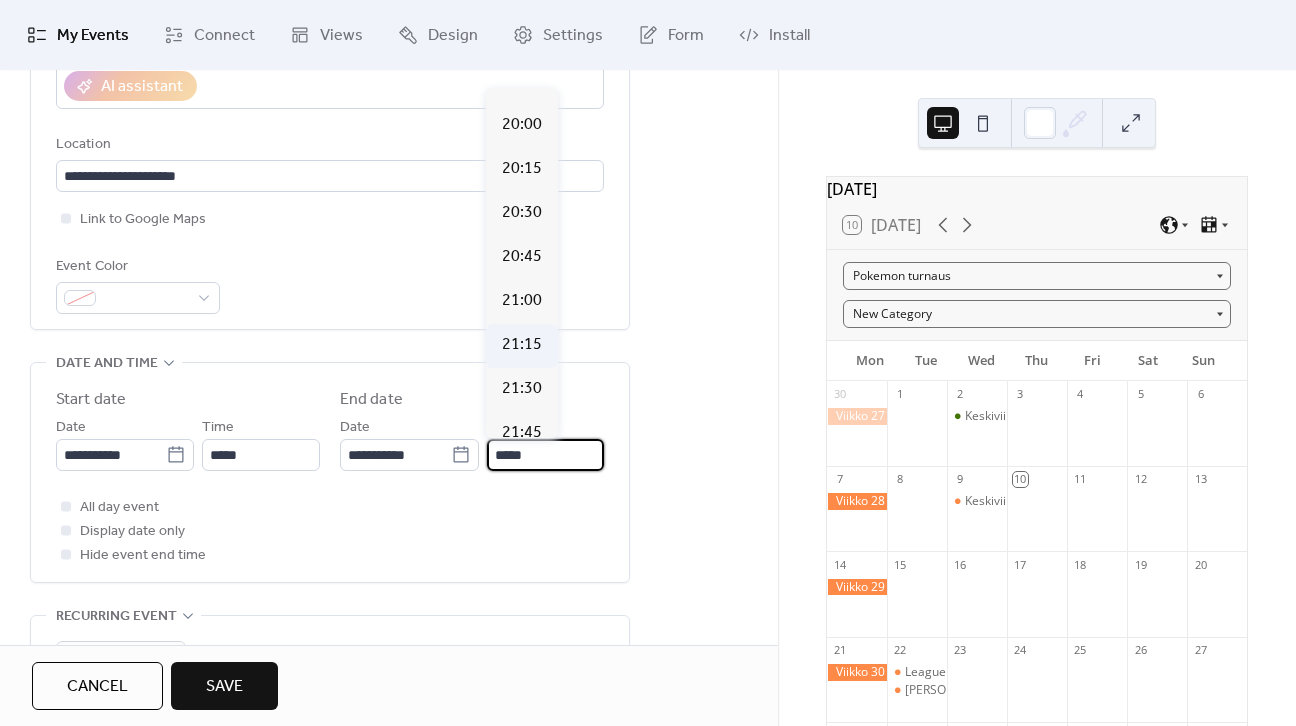 scroll, scrollTop: 800, scrollLeft: 0, axis: vertical 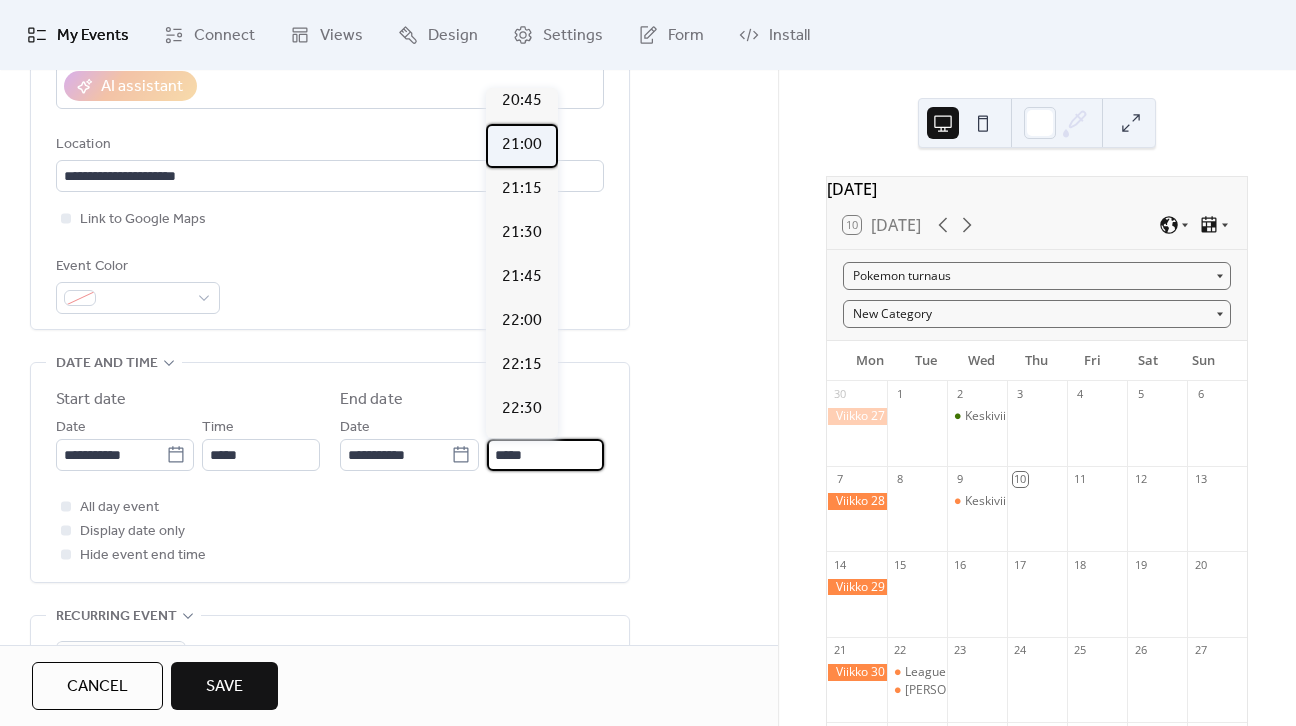 click on "21:00" at bounding box center (522, 145) 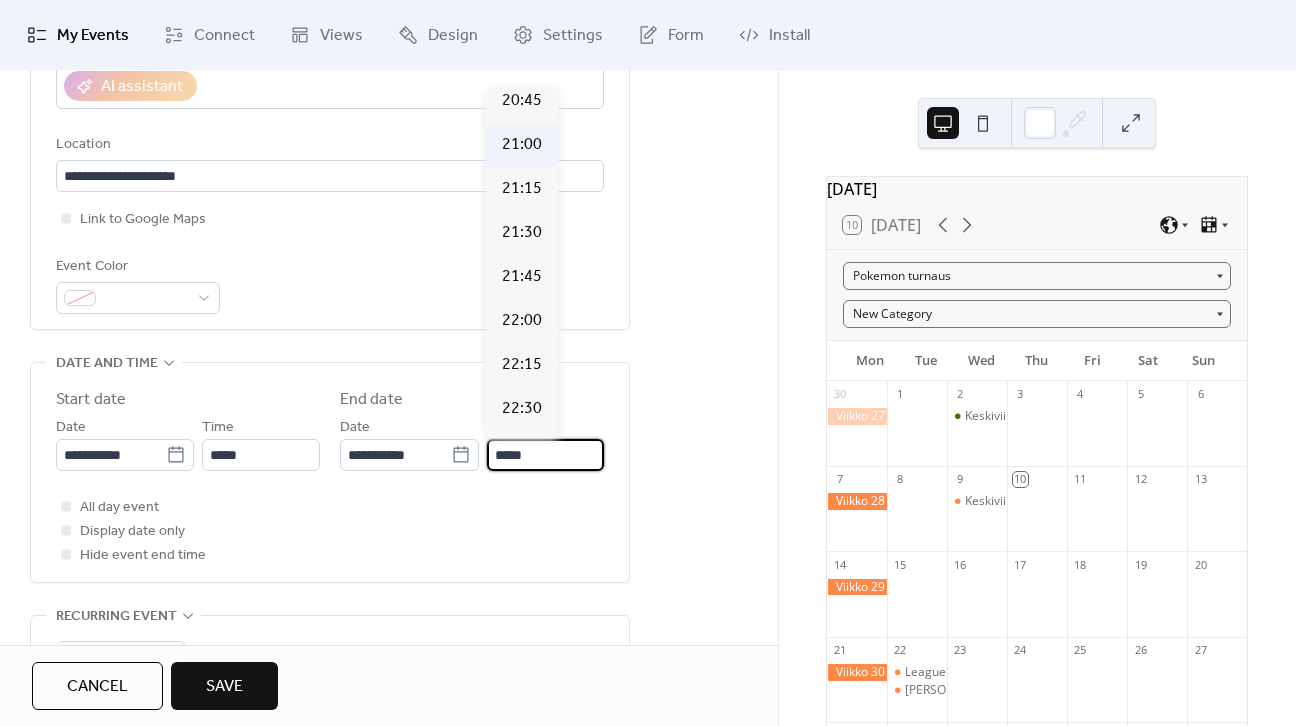 type on "*****" 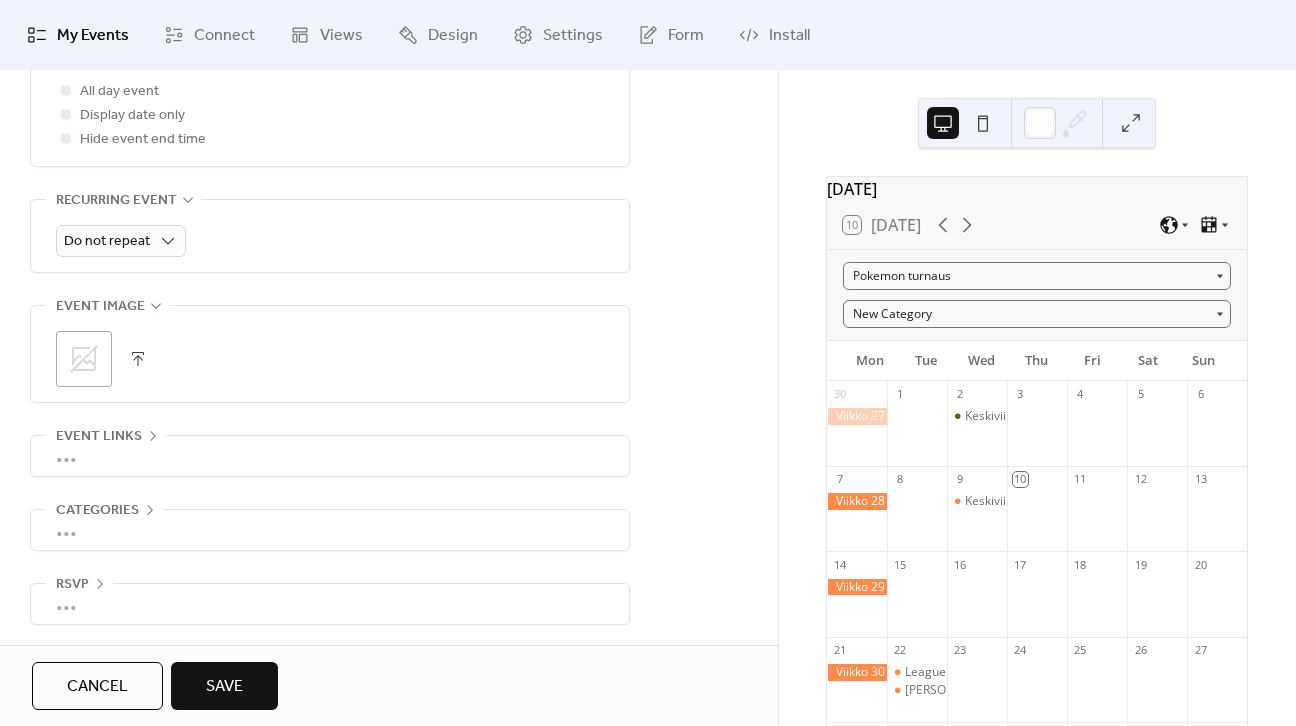 click on "•••" at bounding box center (330, 604) 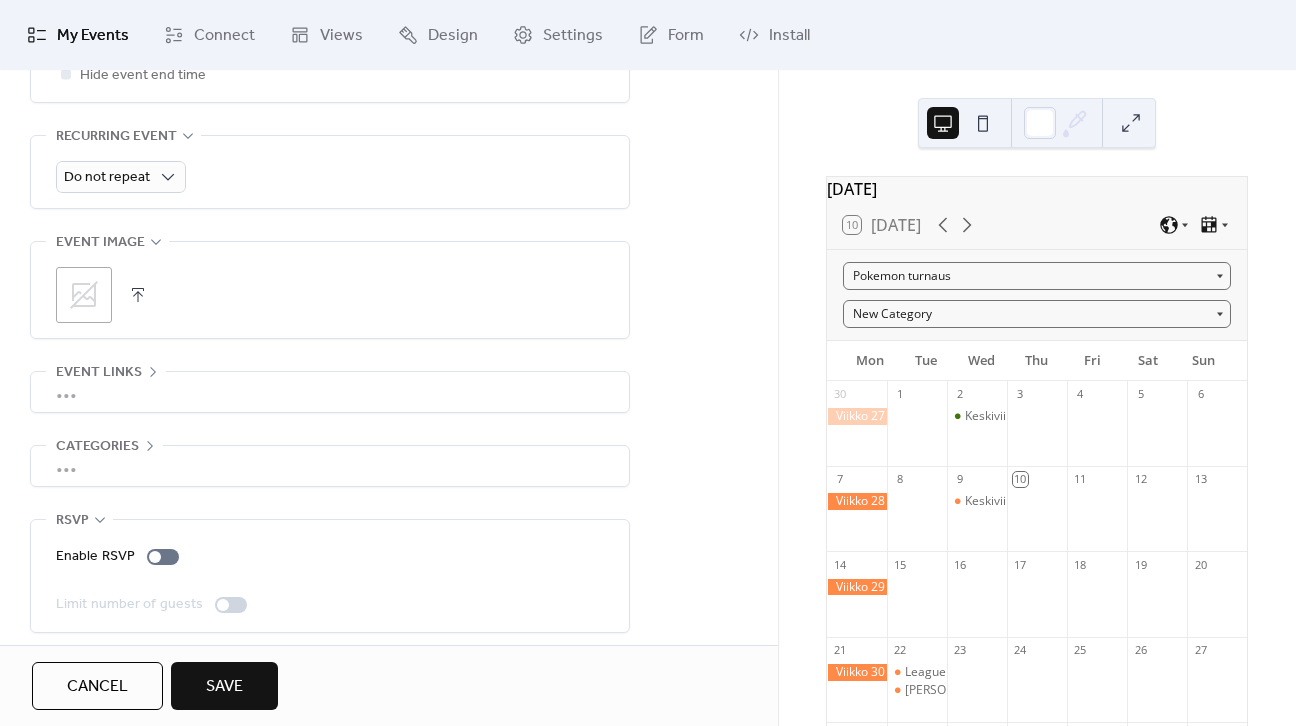 scroll, scrollTop: 888, scrollLeft: 0, axis: vertical 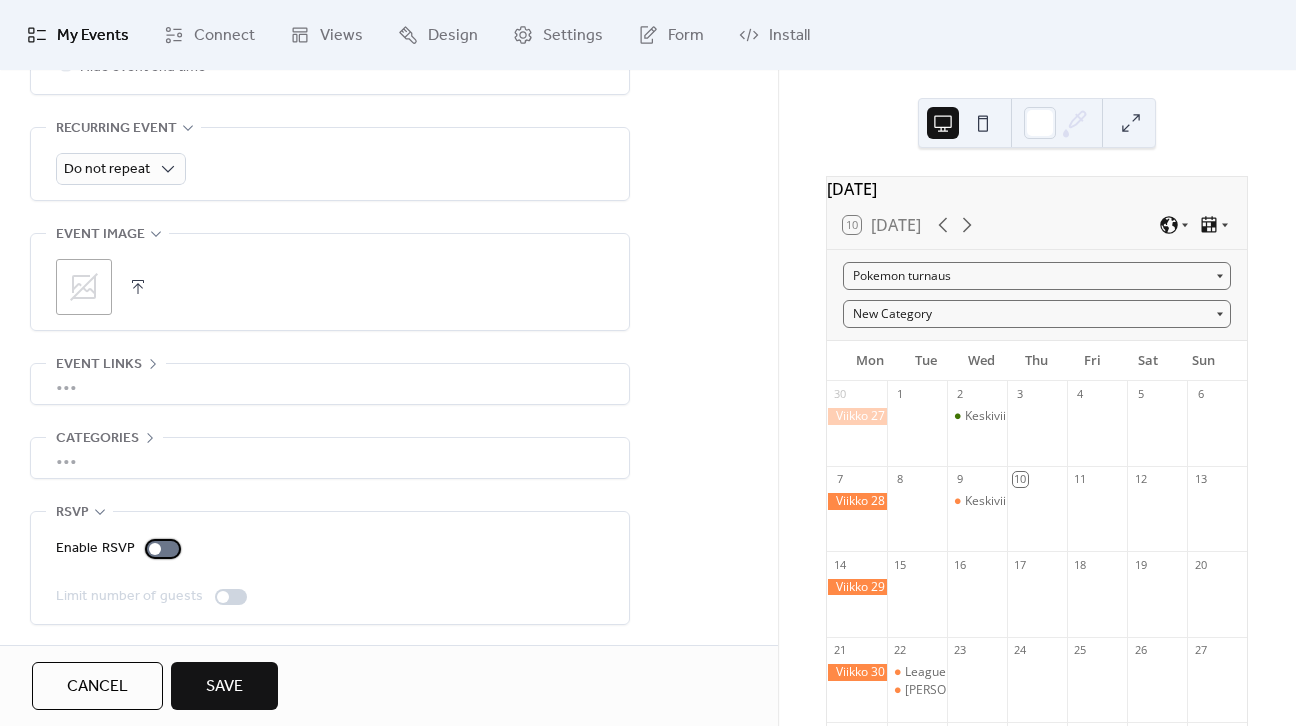 click at bounding box center (155, 549) 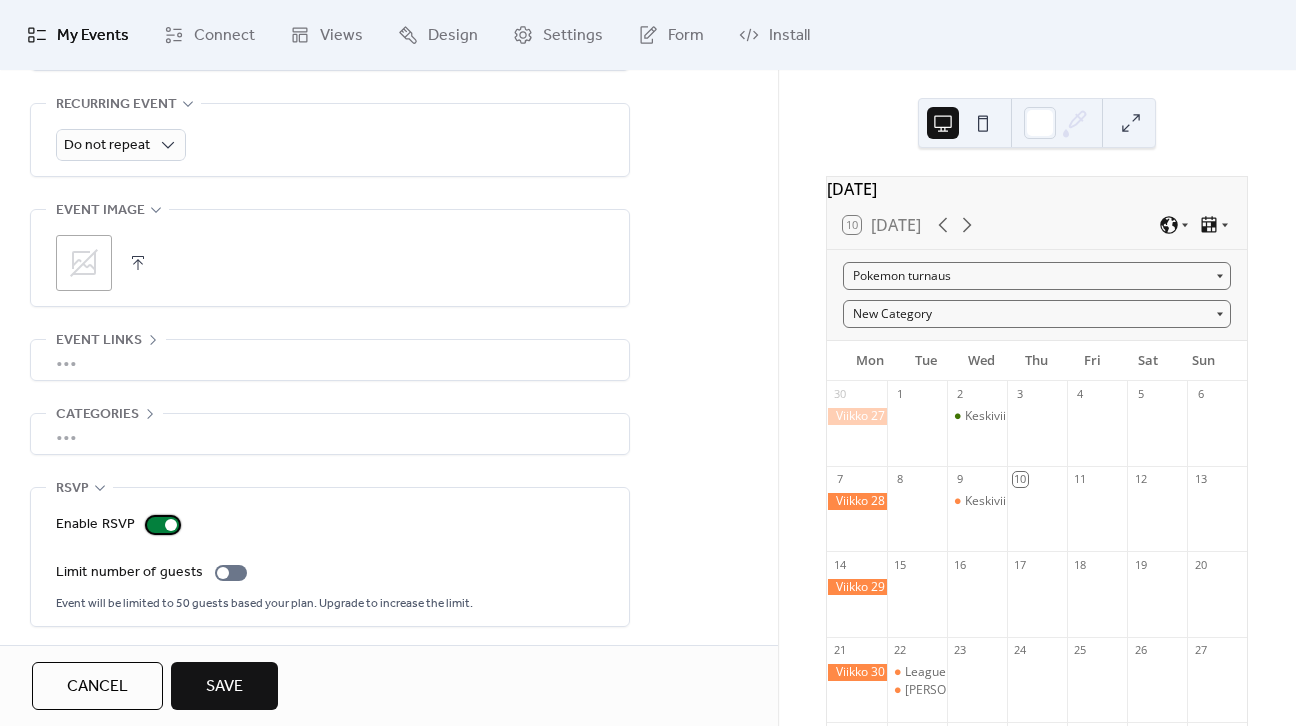 scroll, scrollTop: 914, scrollLeft: 0, axis: vertical 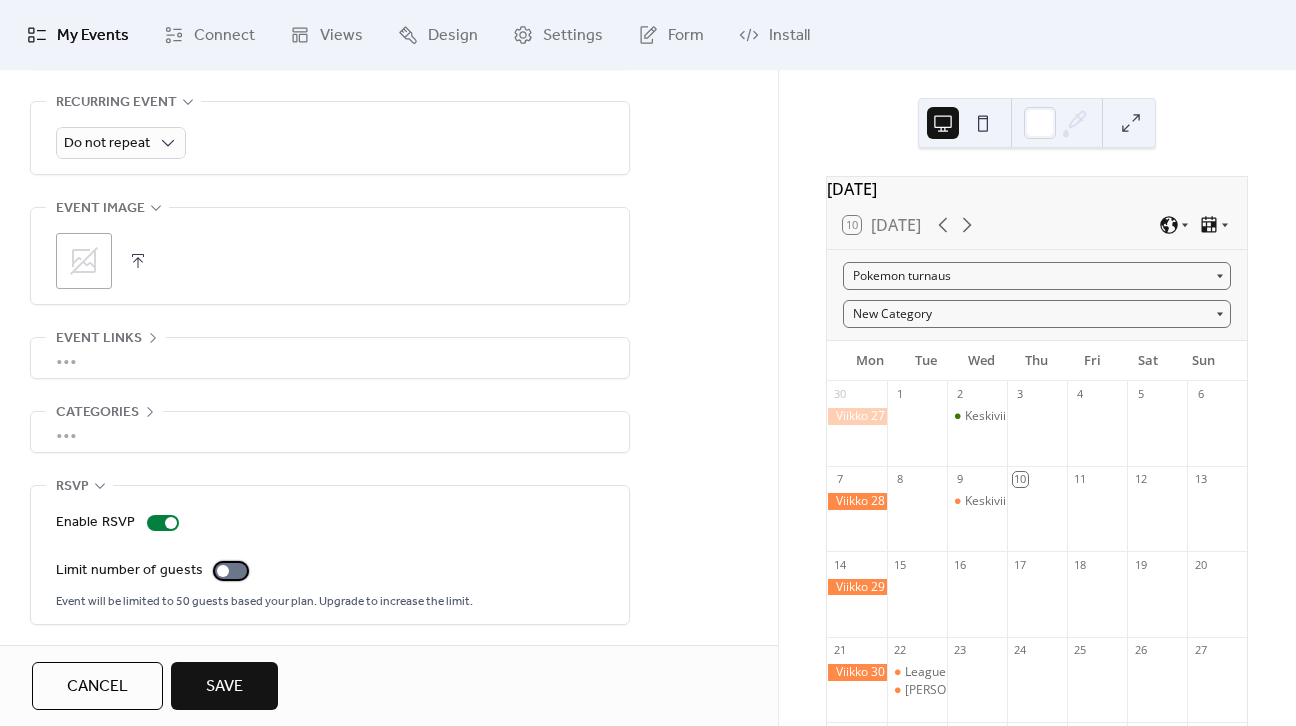 click at bounding box center (231, 571) 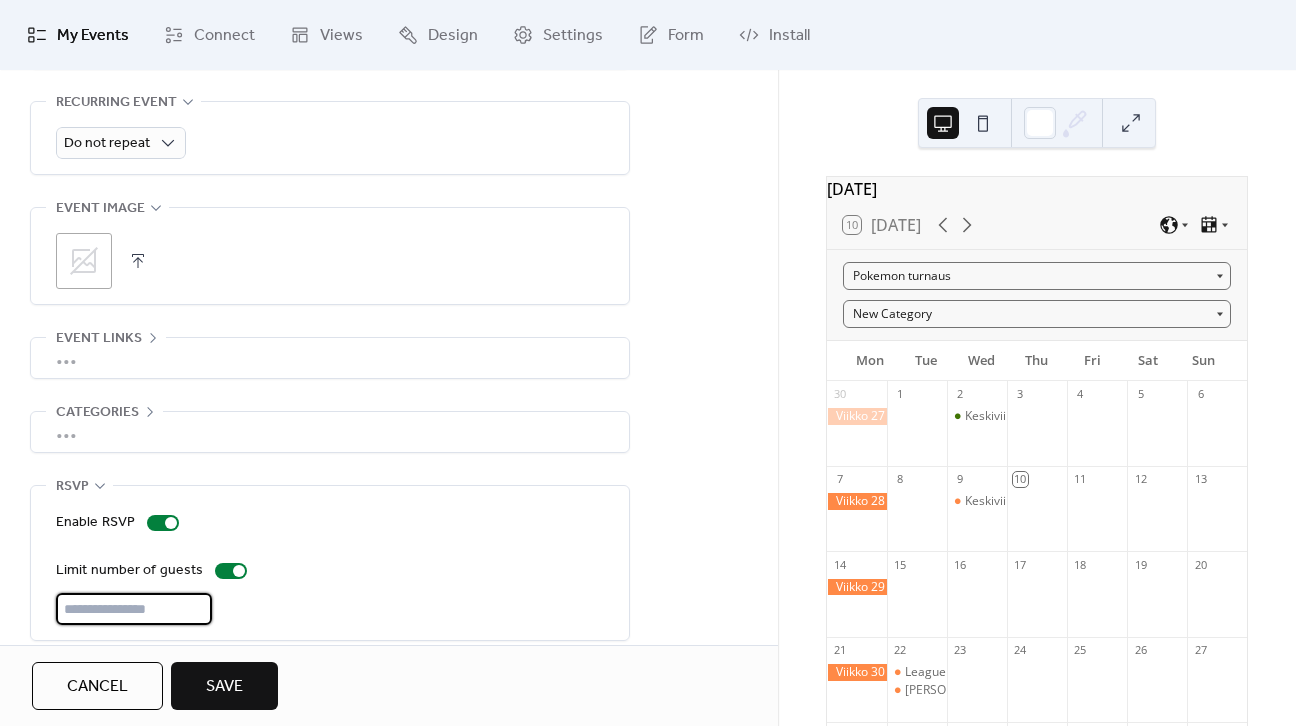 drag, startPoint x: 151, startPoint y: 609, endPoint x: 8, endPoint y: 598, distance: 143.42245 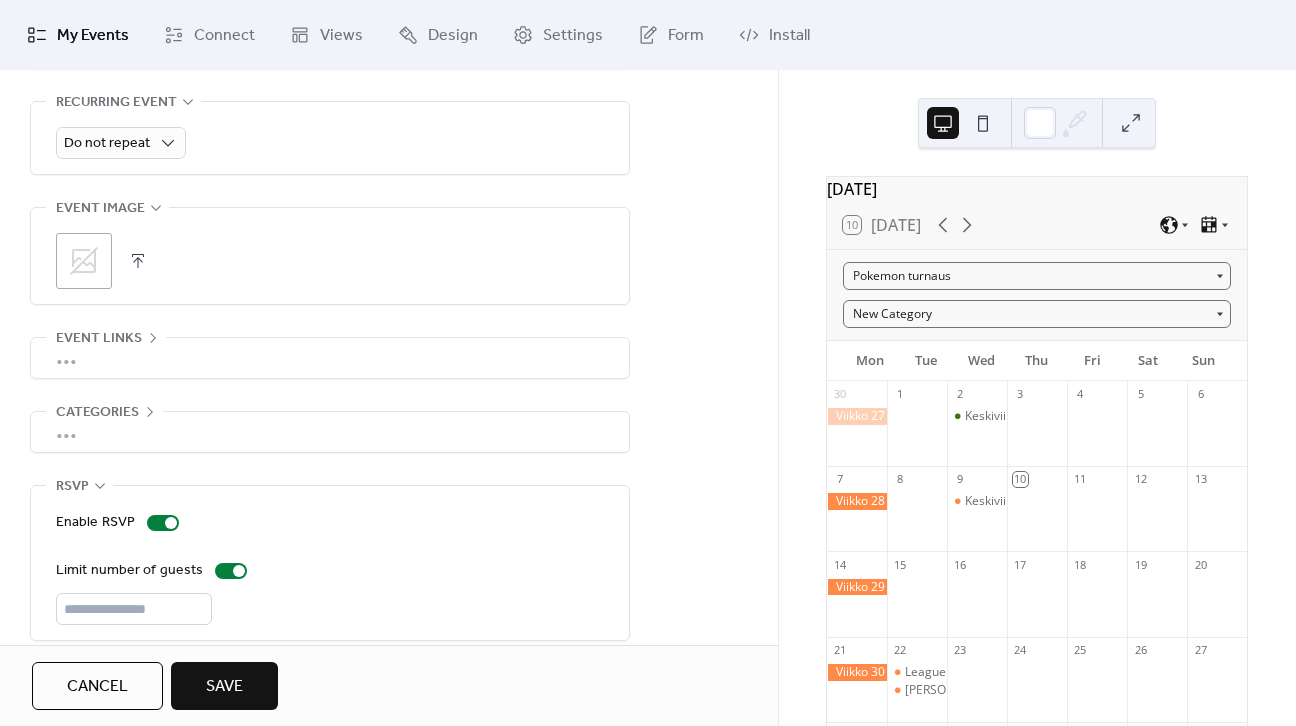 click on "Save" at bounding box center [224, 686] 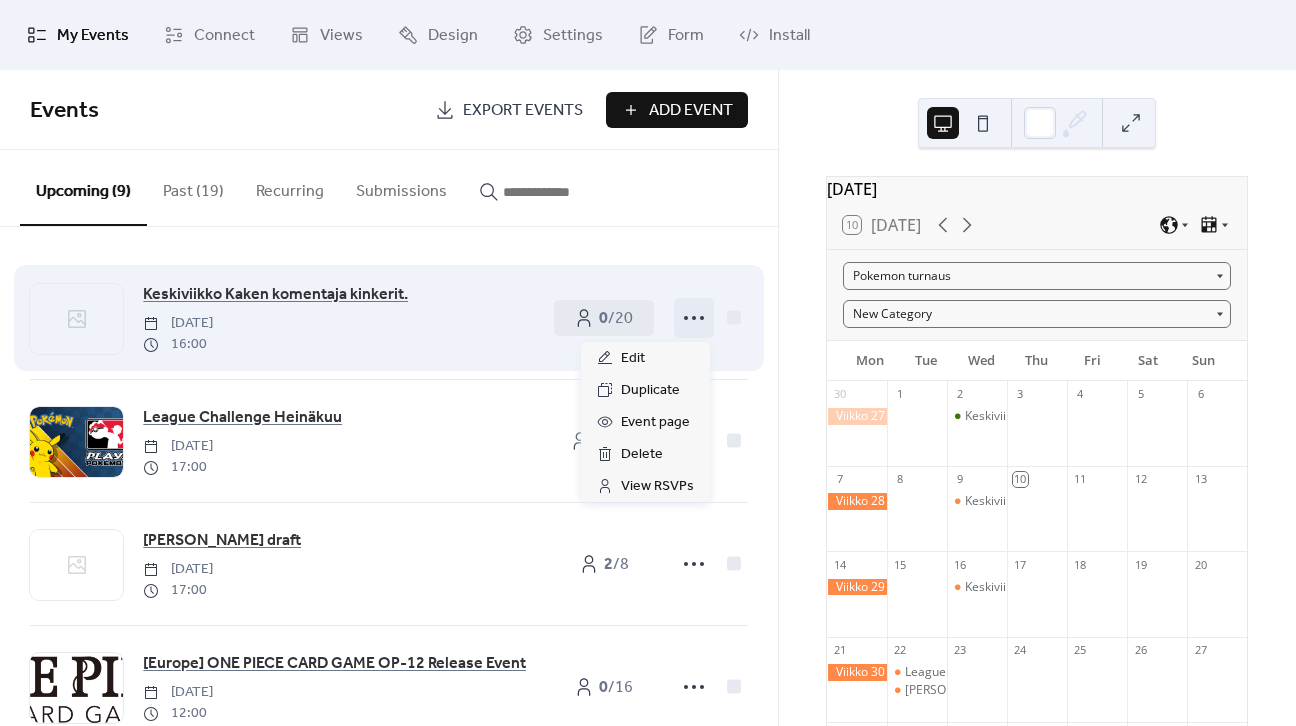 click 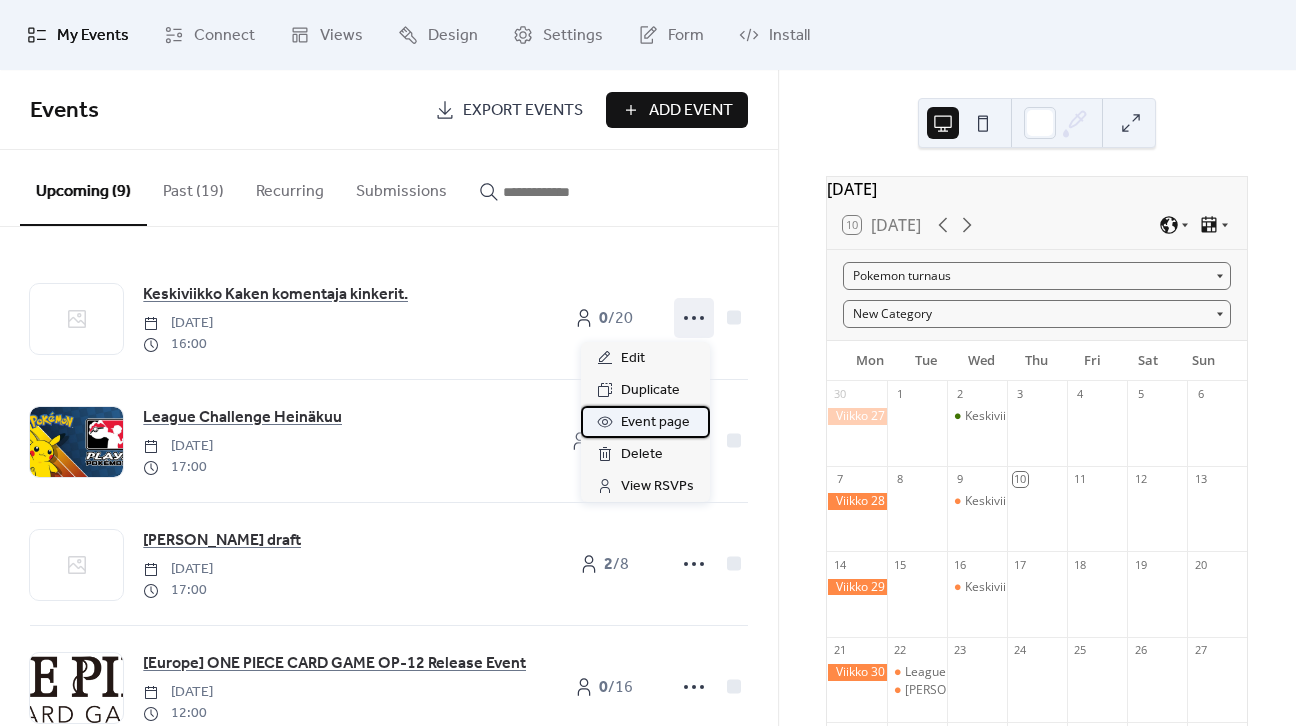 click on "Event page" at bounding box center [655, 423] 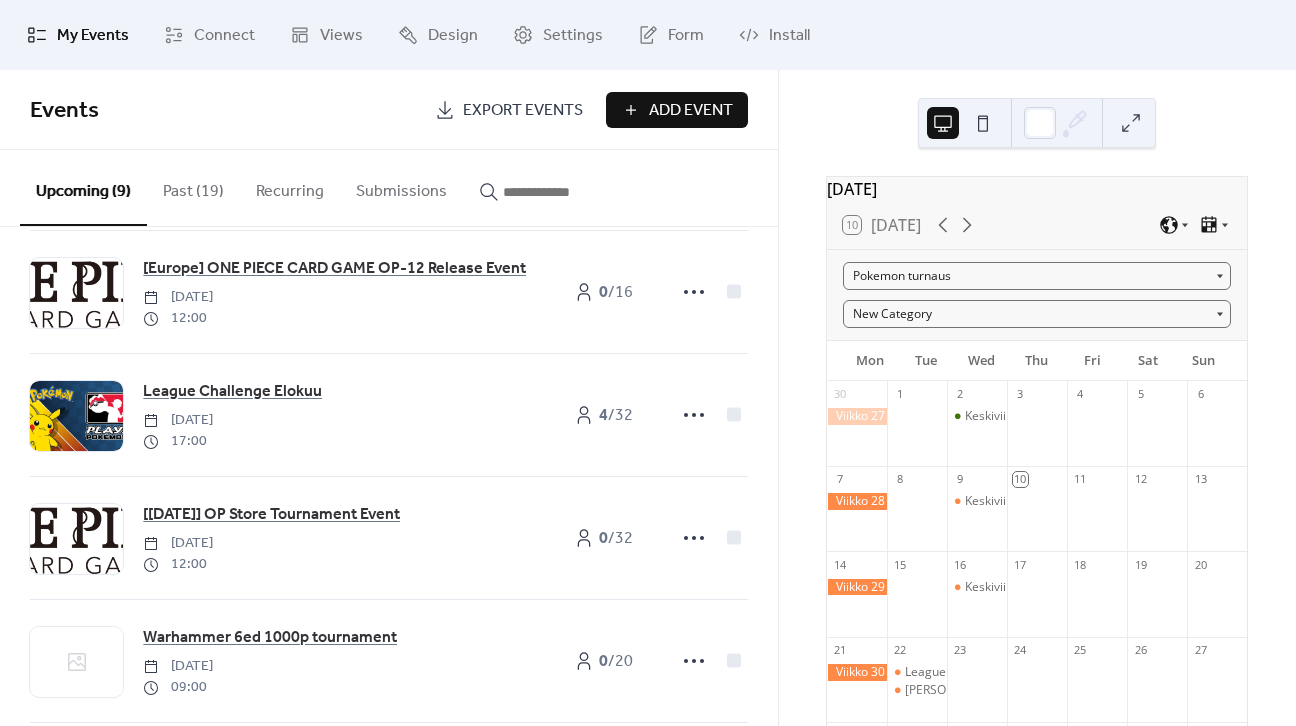 scroll, scrollTop: 400, scrollLeft: 0, axis: vertical 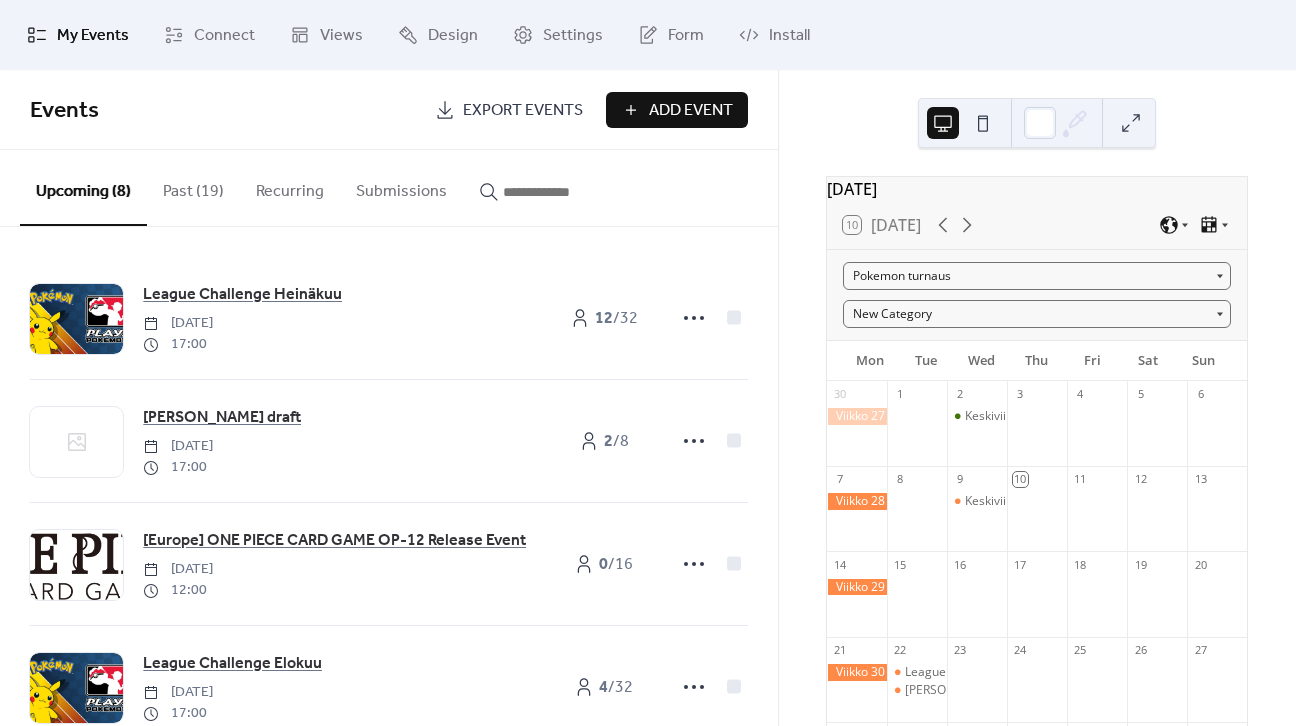 click on "Past  (19)" at bounding box center (193, 187) 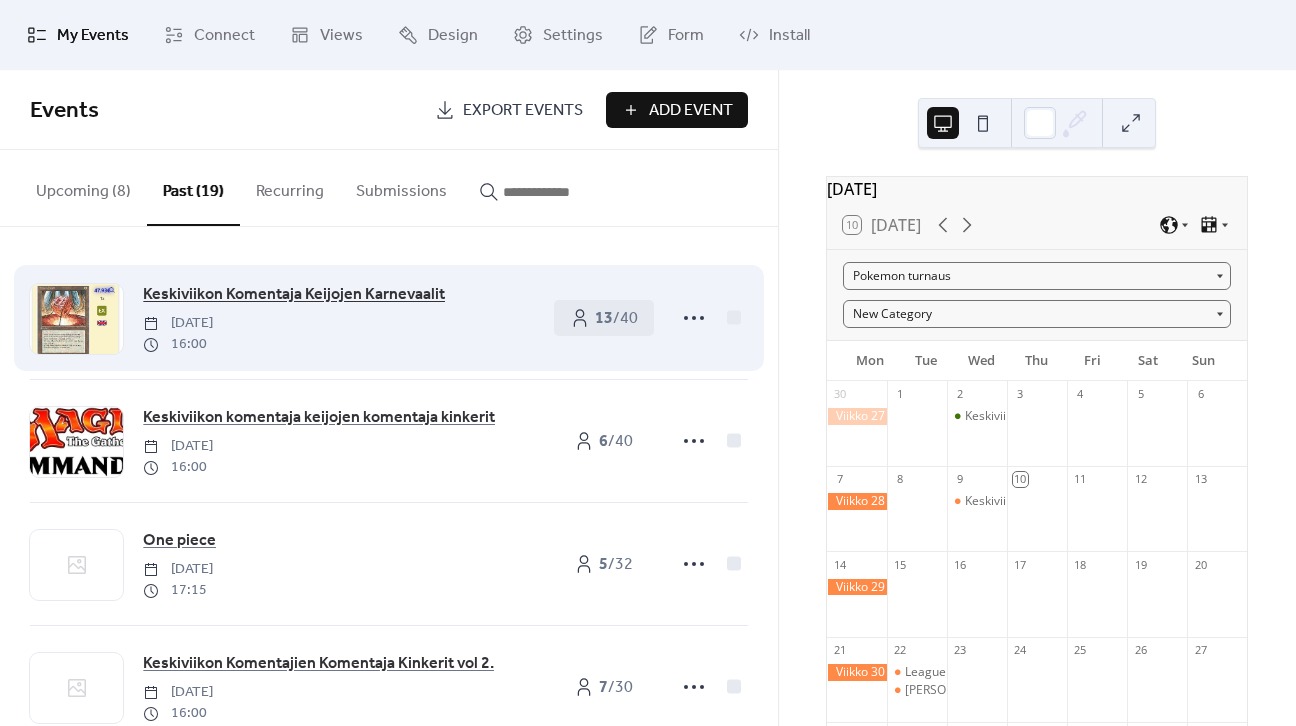 click on "Keskiviikon Komentaja Keijojen Karnevaalit" at bounding box center (294, 295) 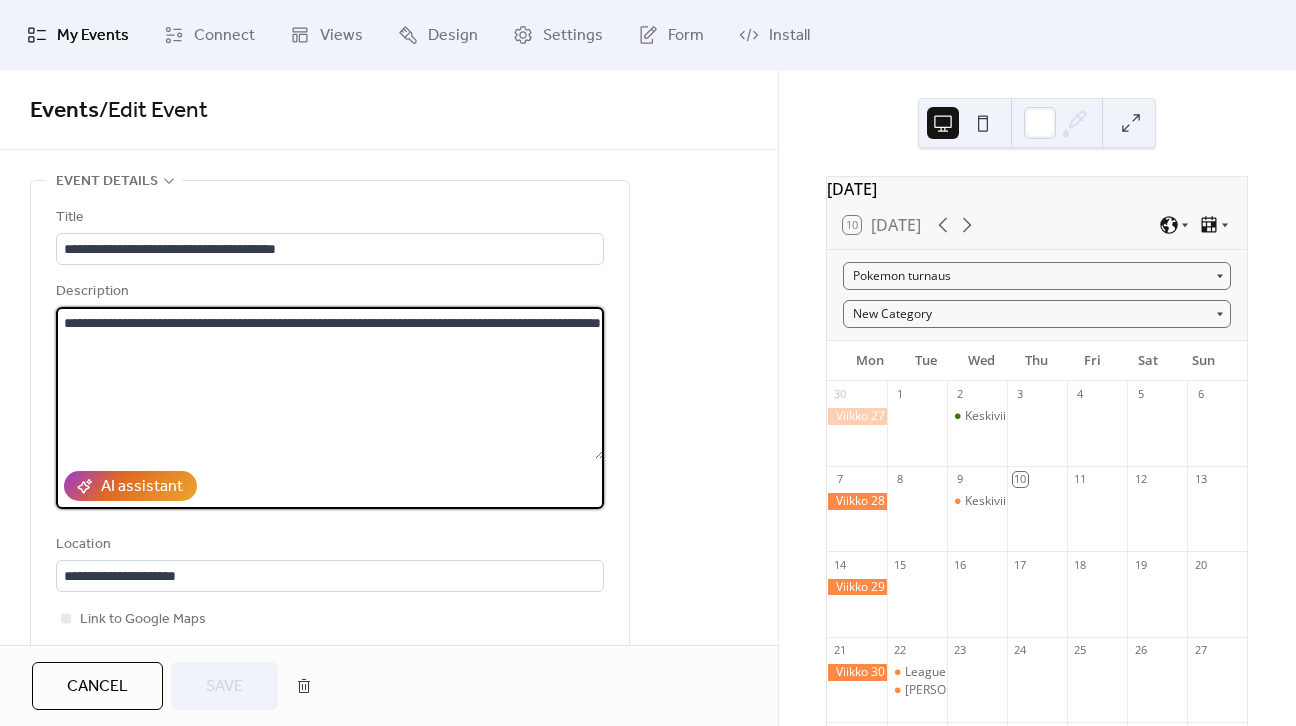 click on "**********" at bounding box center [330, 383] 